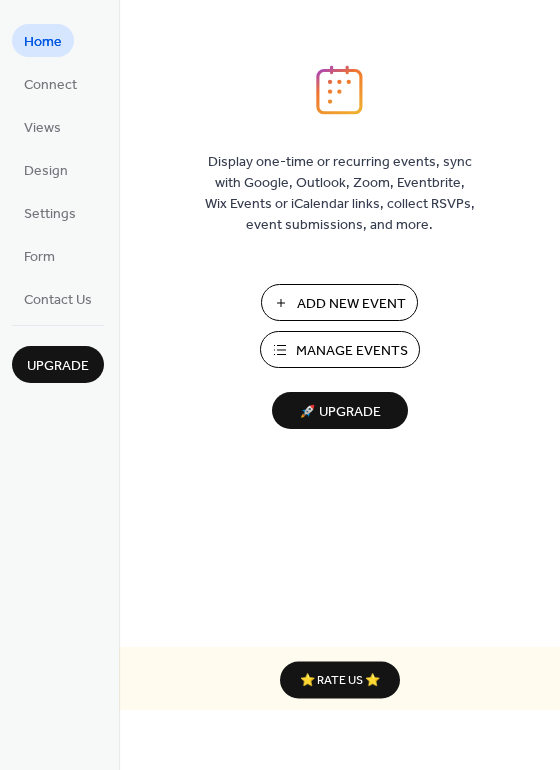 scroll, scrollTop: 0, scrollLeft: 0, axis: both 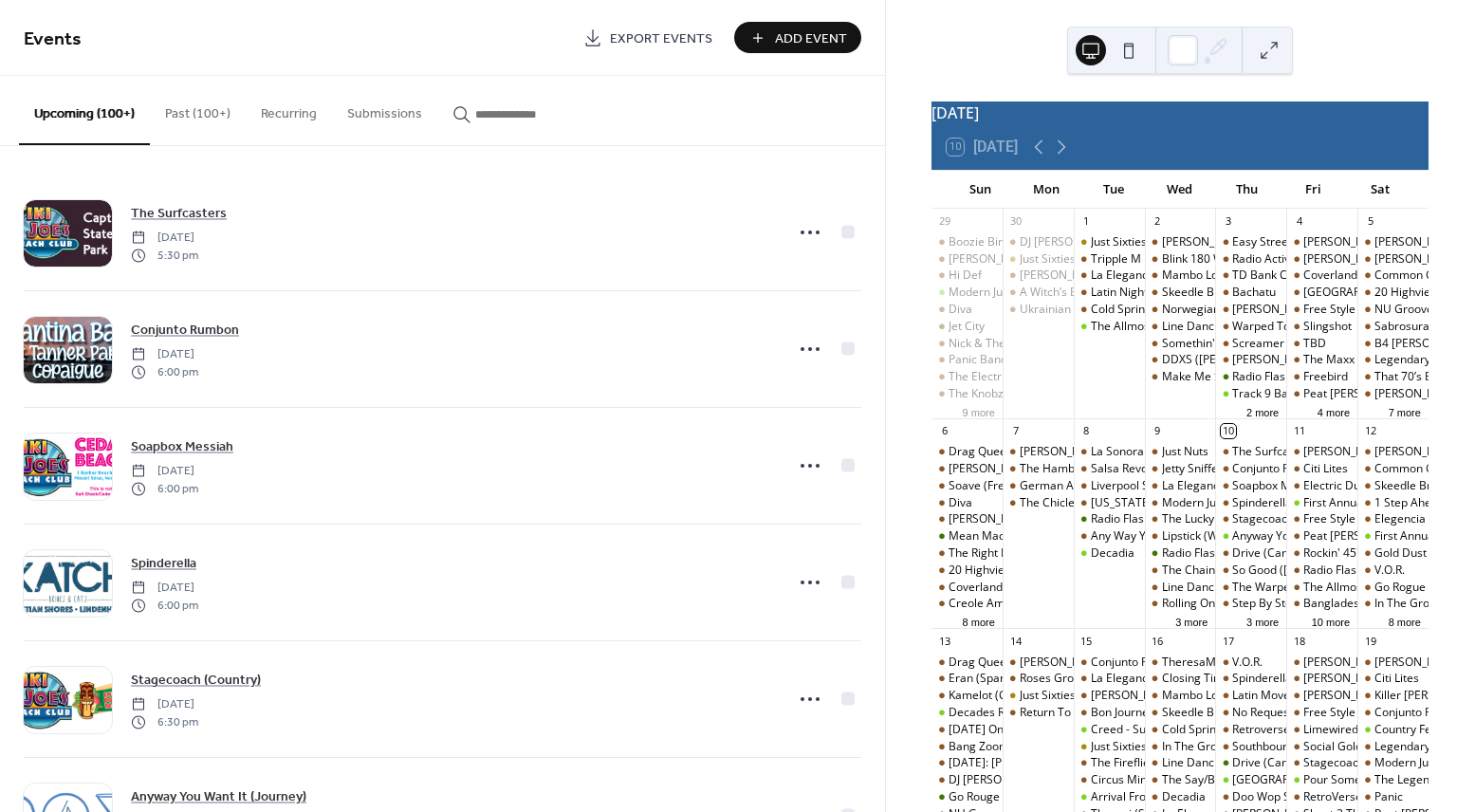 click on "Add Event" at bounding box center (811, 39) 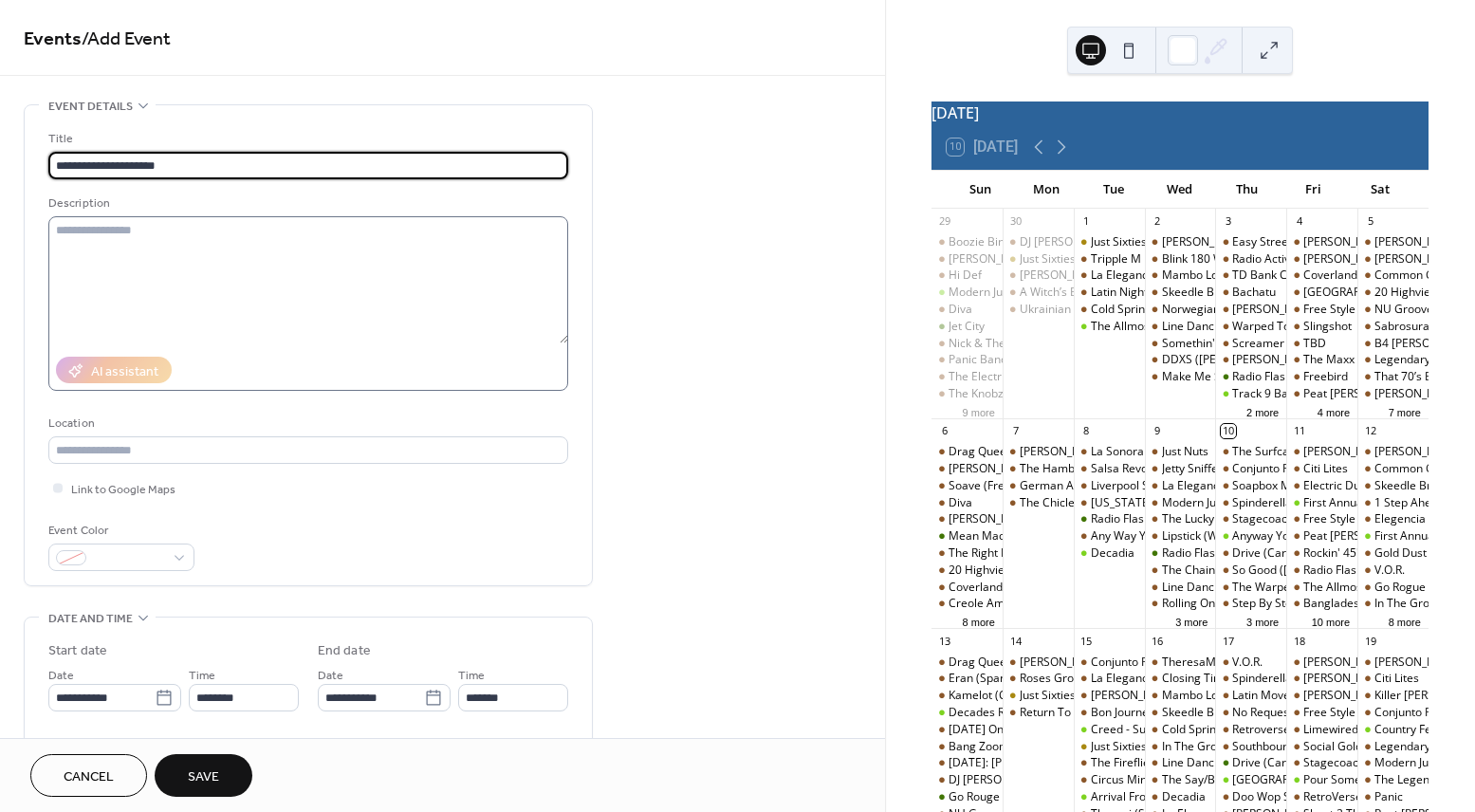 type on "**********" 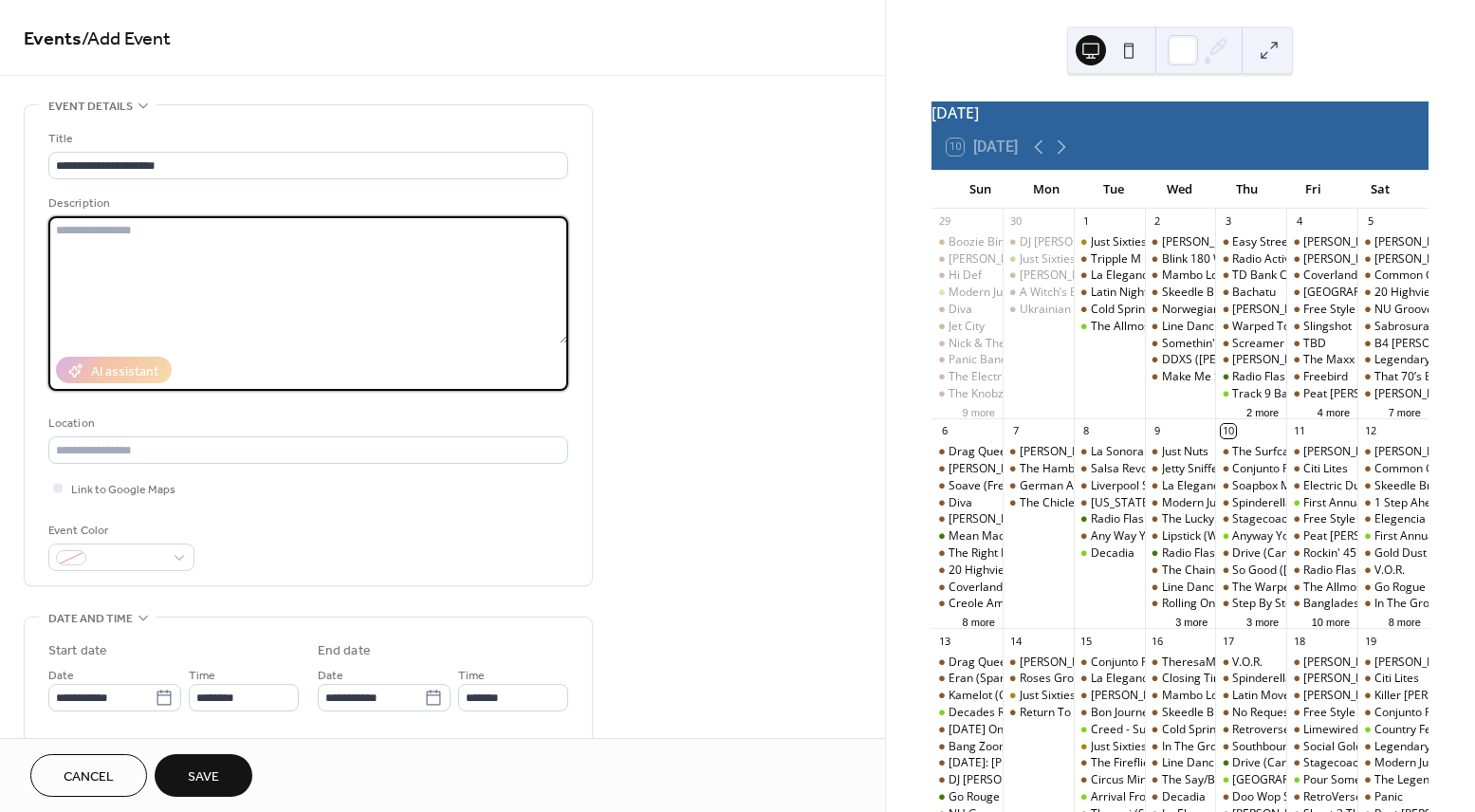 click at bounding box center [308, 280] 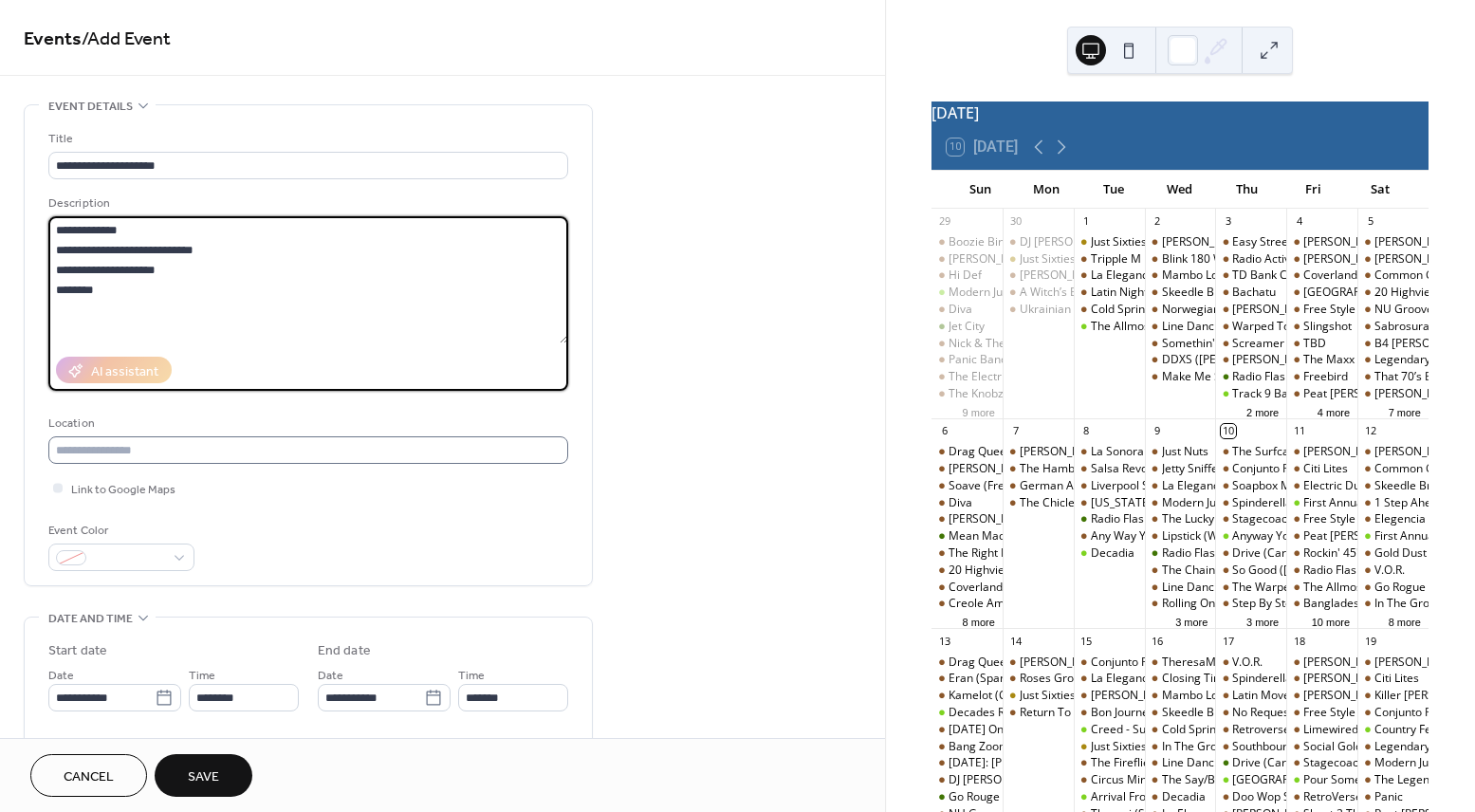 type on "**********" 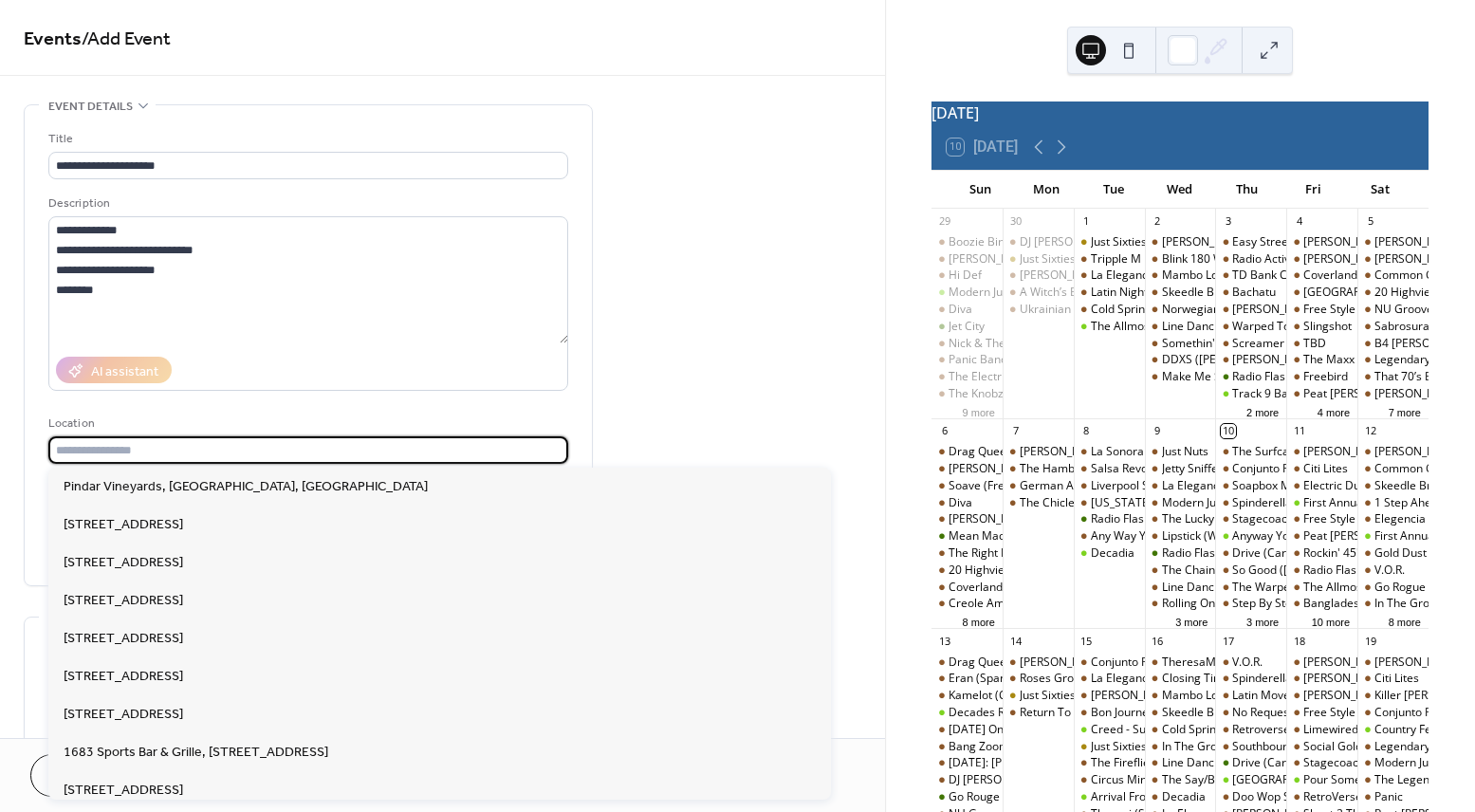 click at bounding box center (308, 450) 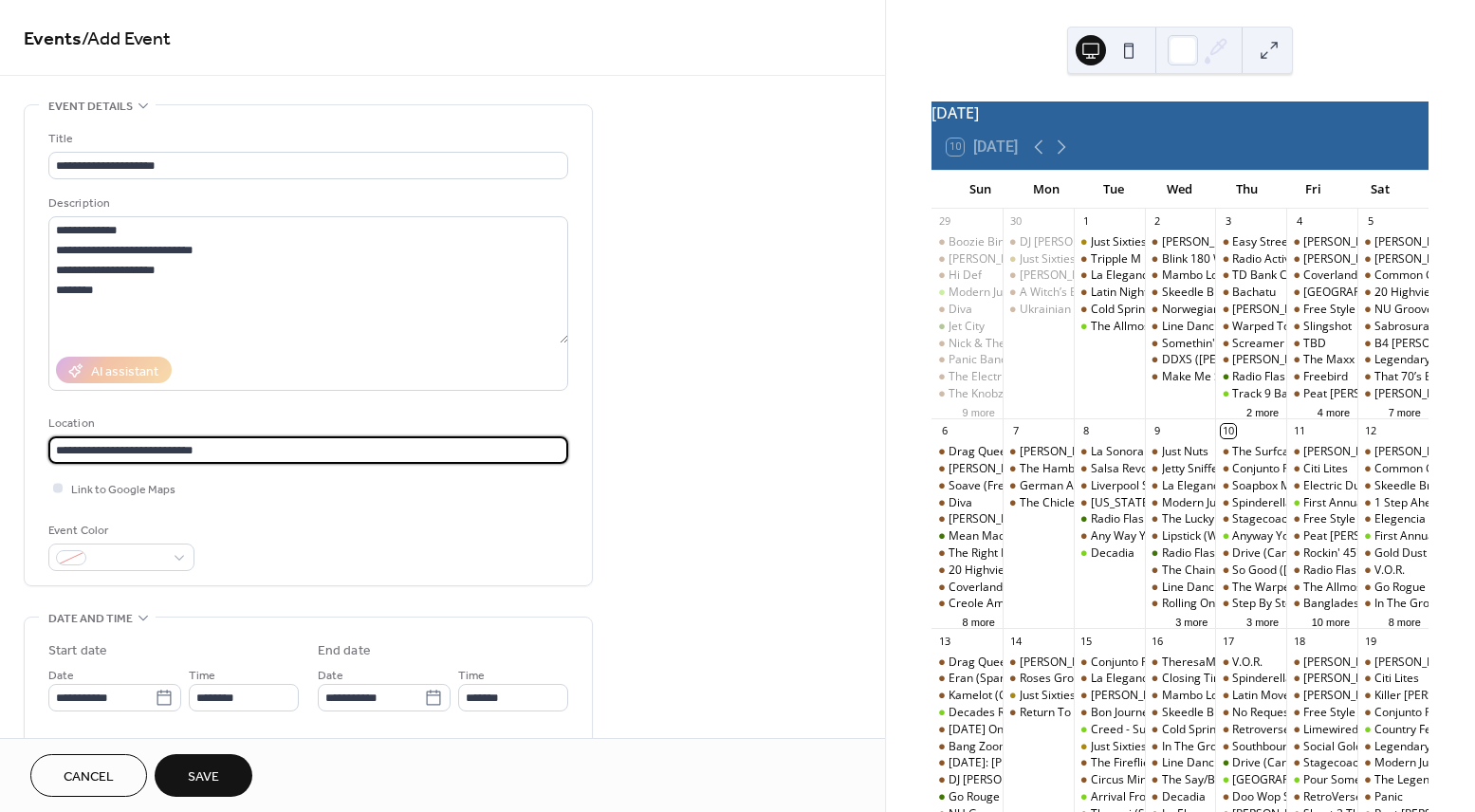 type on "**********" 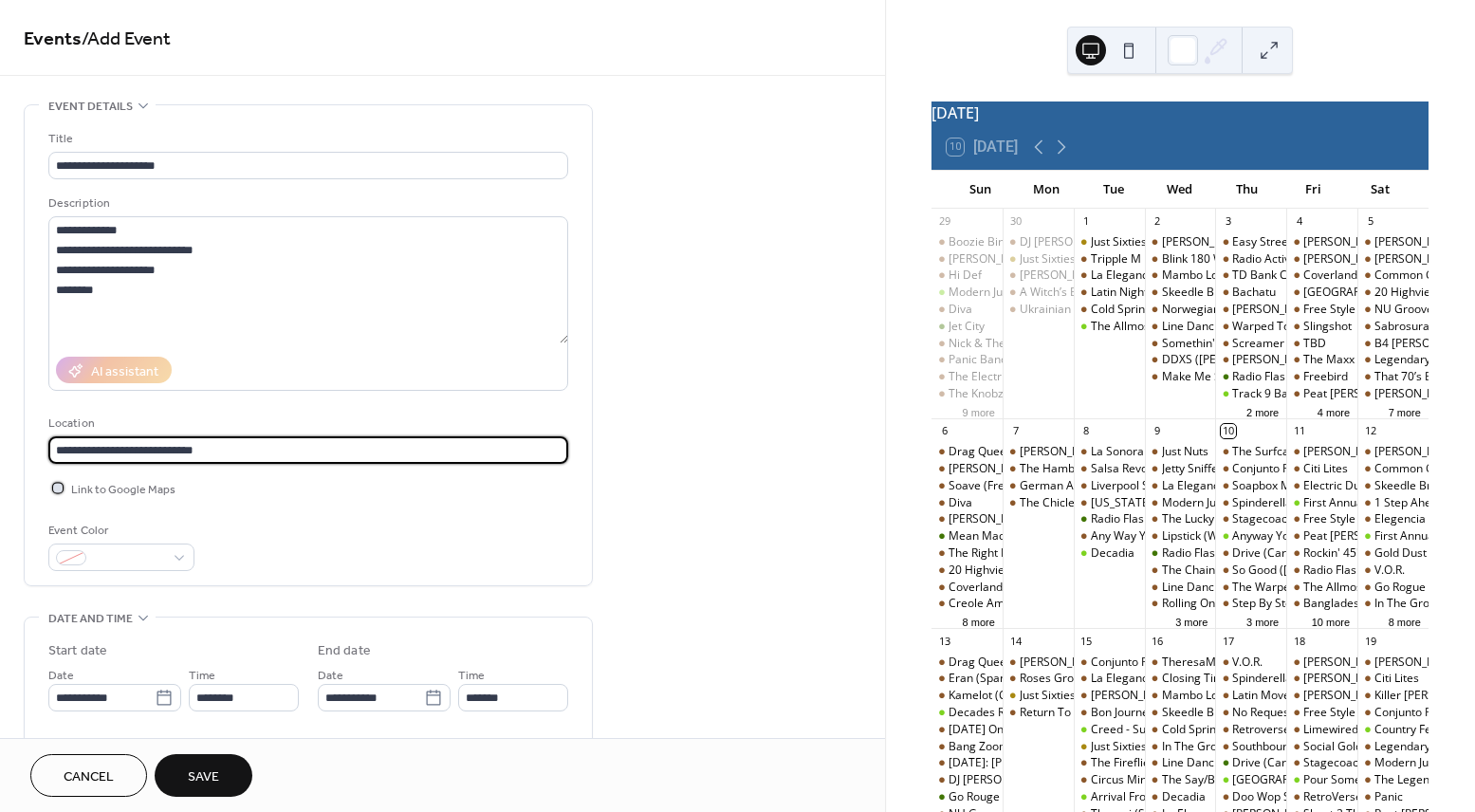 click on "Link to Google Maps" at bounding box center [123, 489] 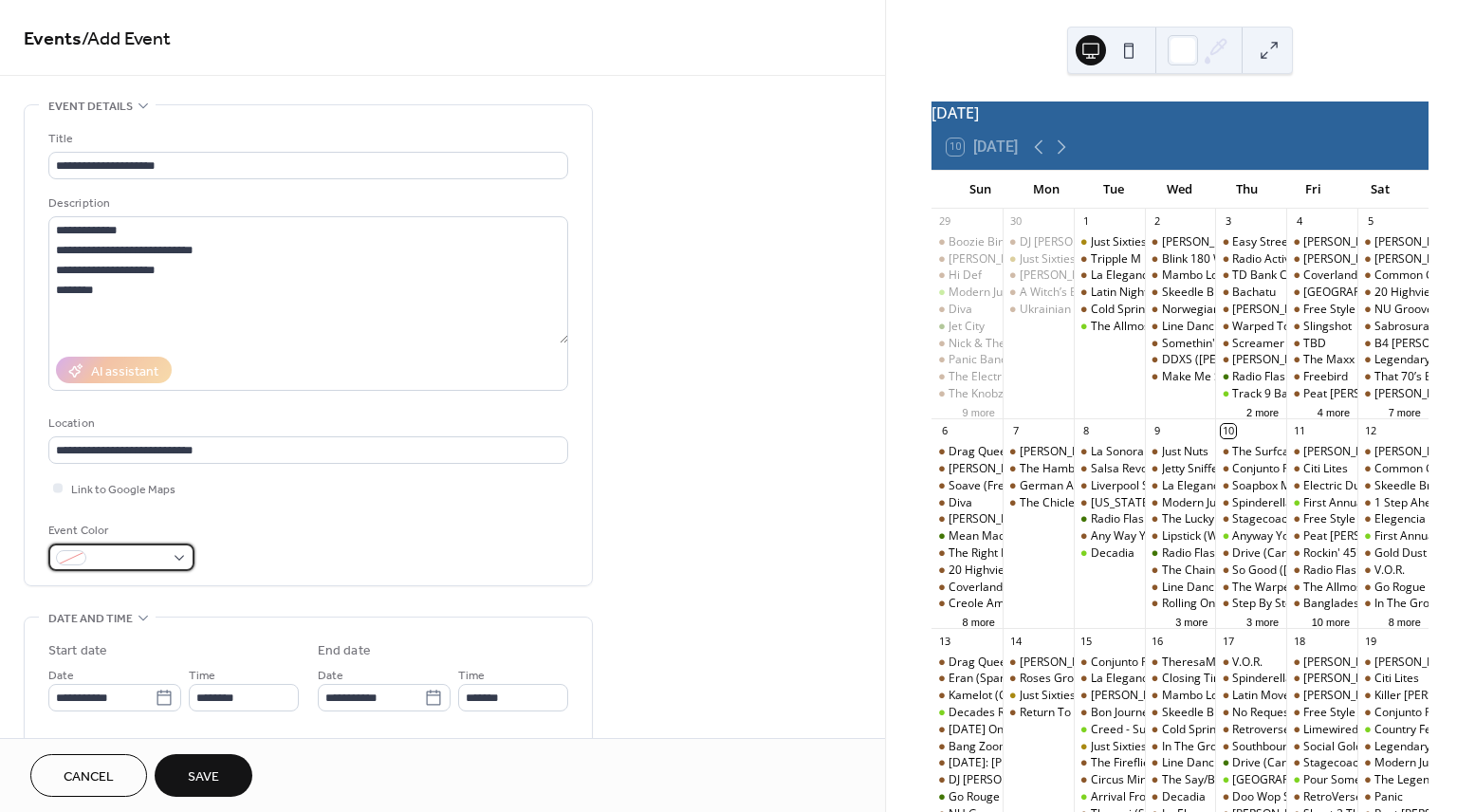 click at bounding box center (121, 557) 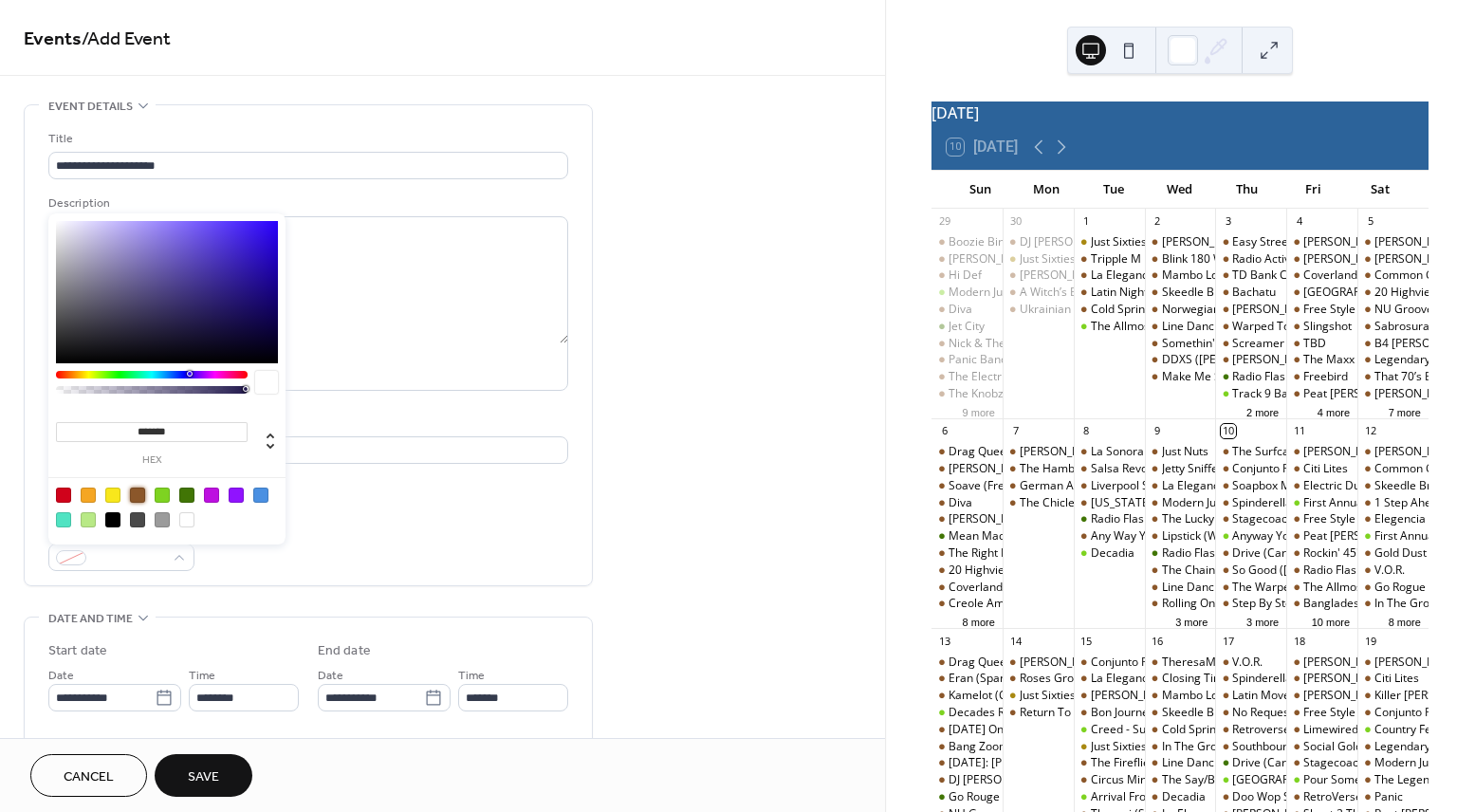 click at bounding box center [138, 495] 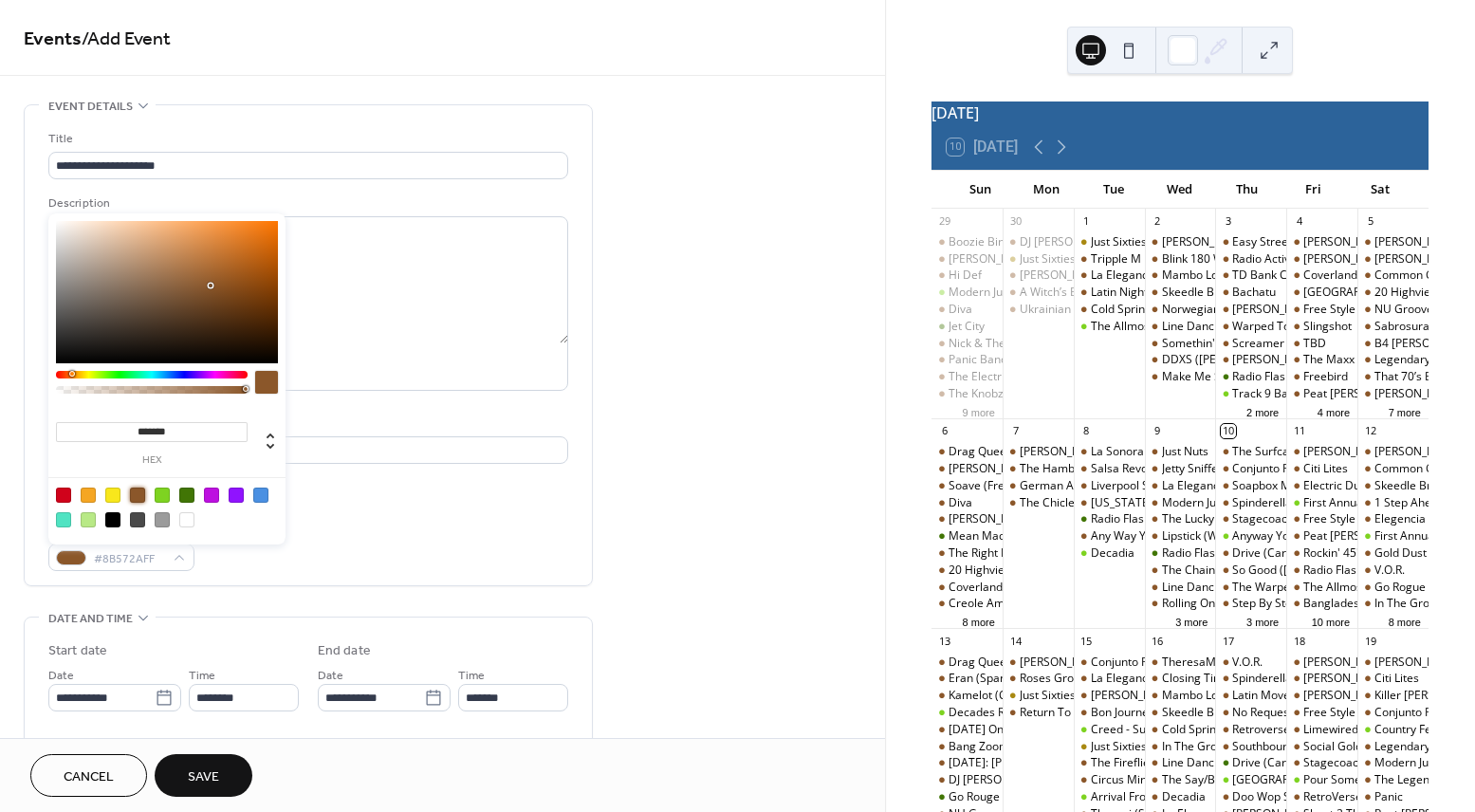 click on "Event Color #8B572AFF" at bounding box center (308, 545) 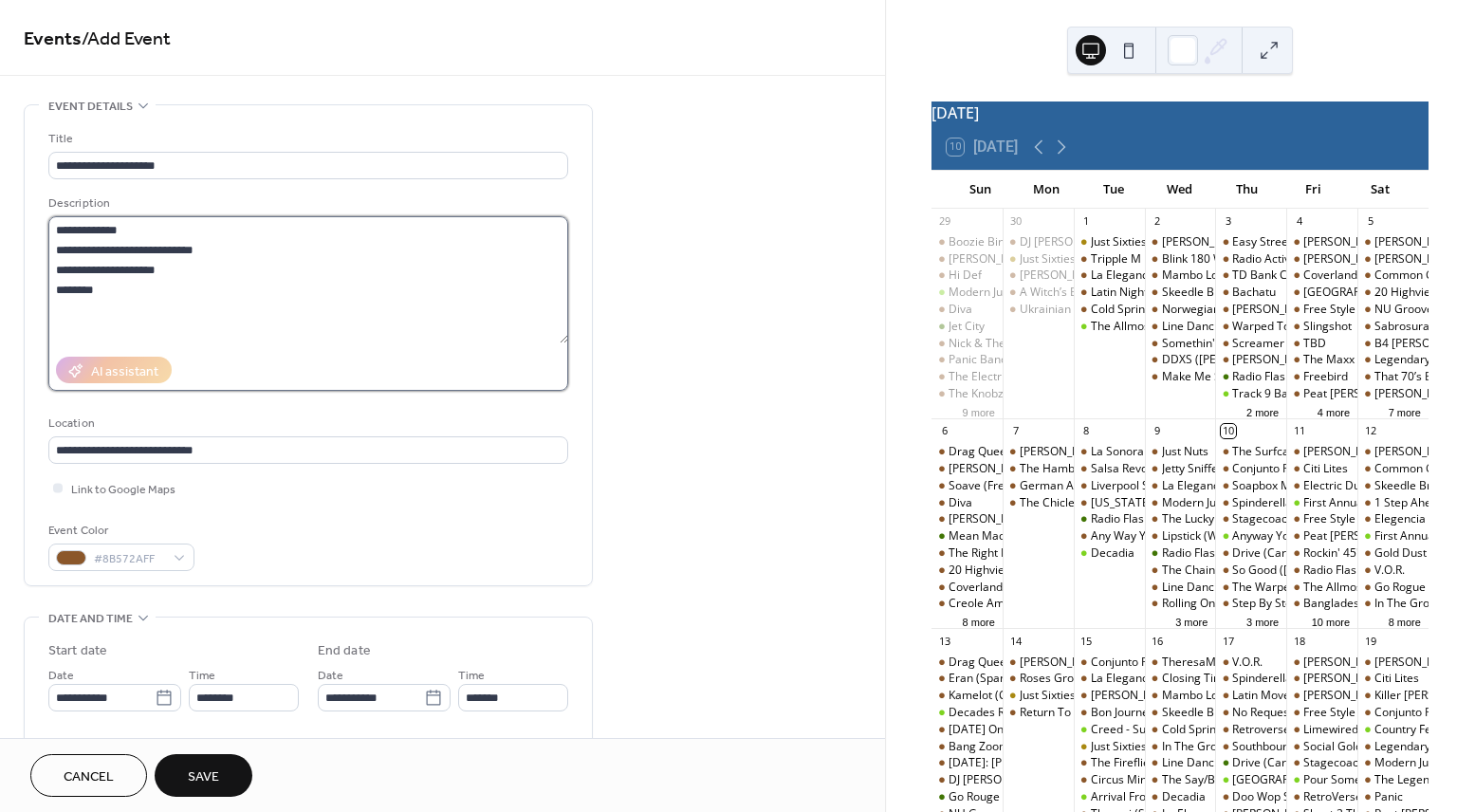 click on "**********" at bounding box center [308, 280] 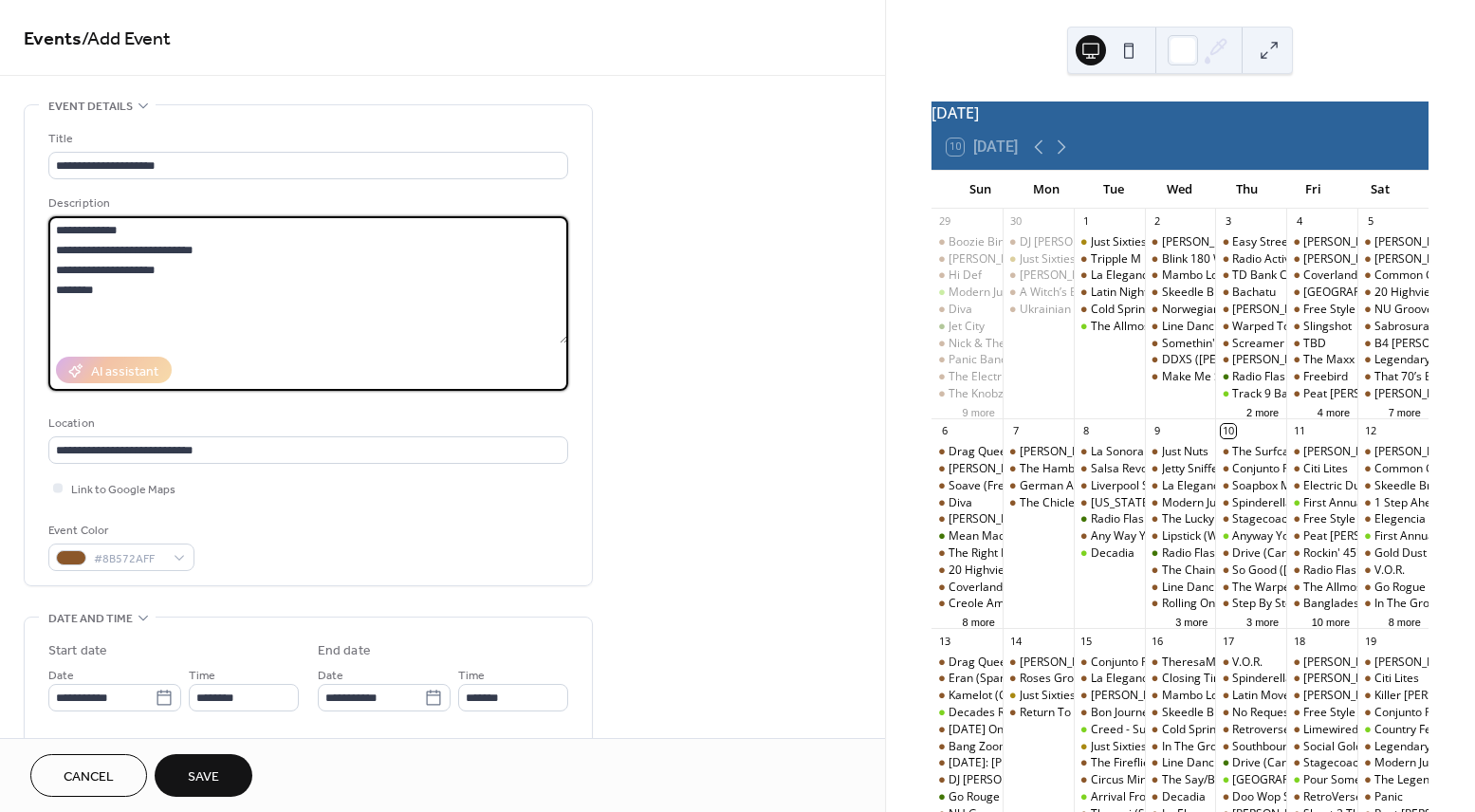 click on "**********" at bounding box center (308, 280) 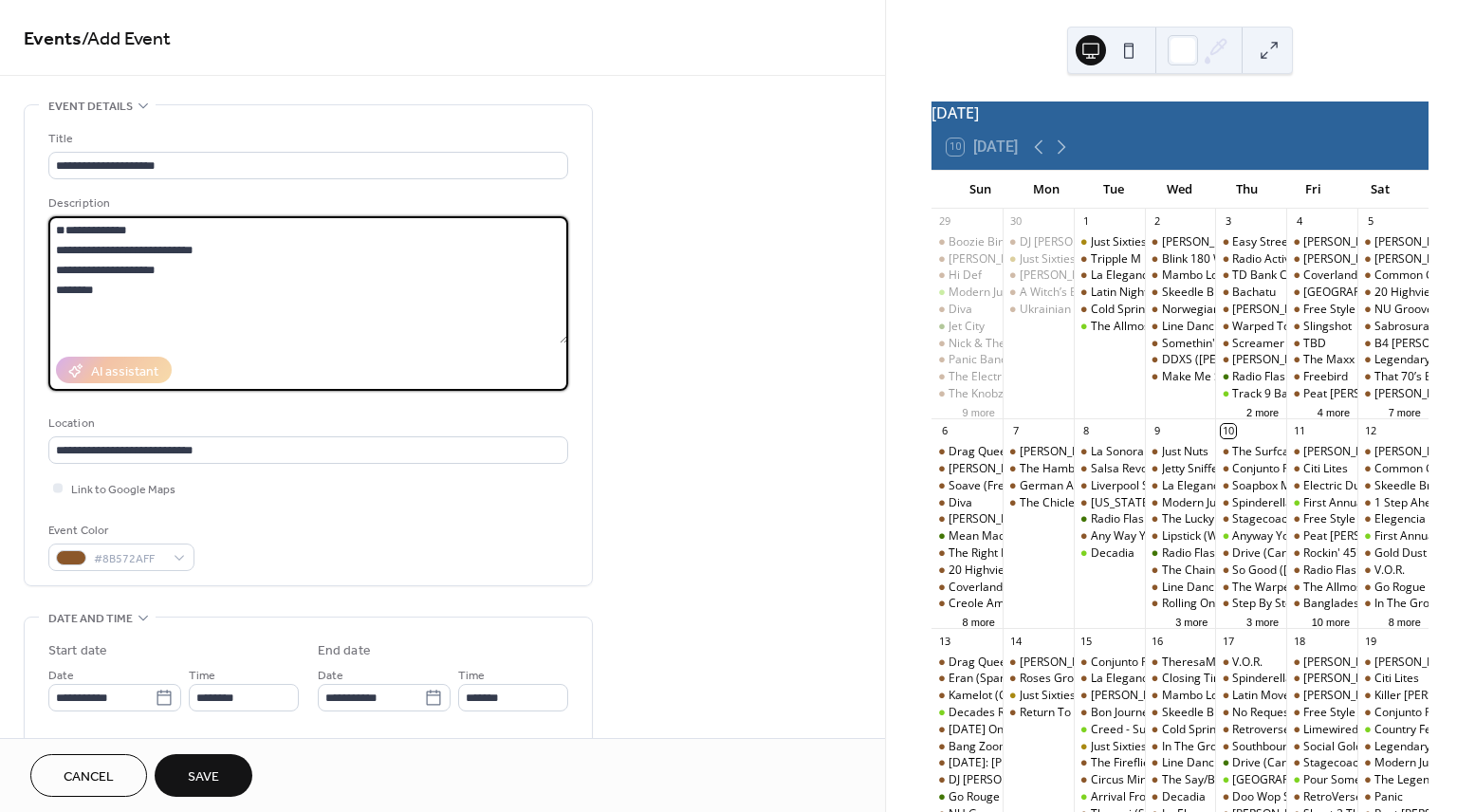 click on "**********" at bounding box center (308, 280) 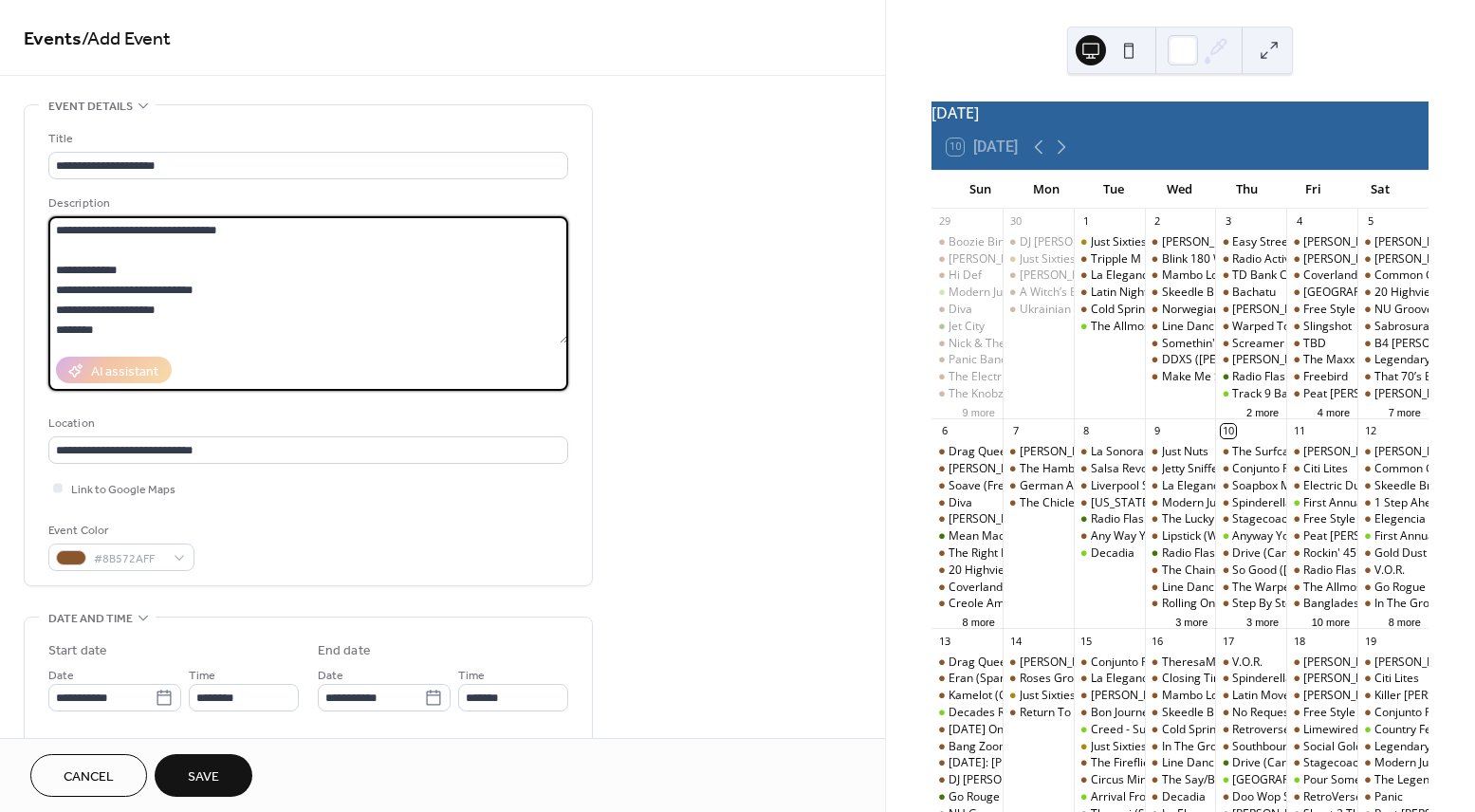click on "**********" at bounding box center [308, 280] 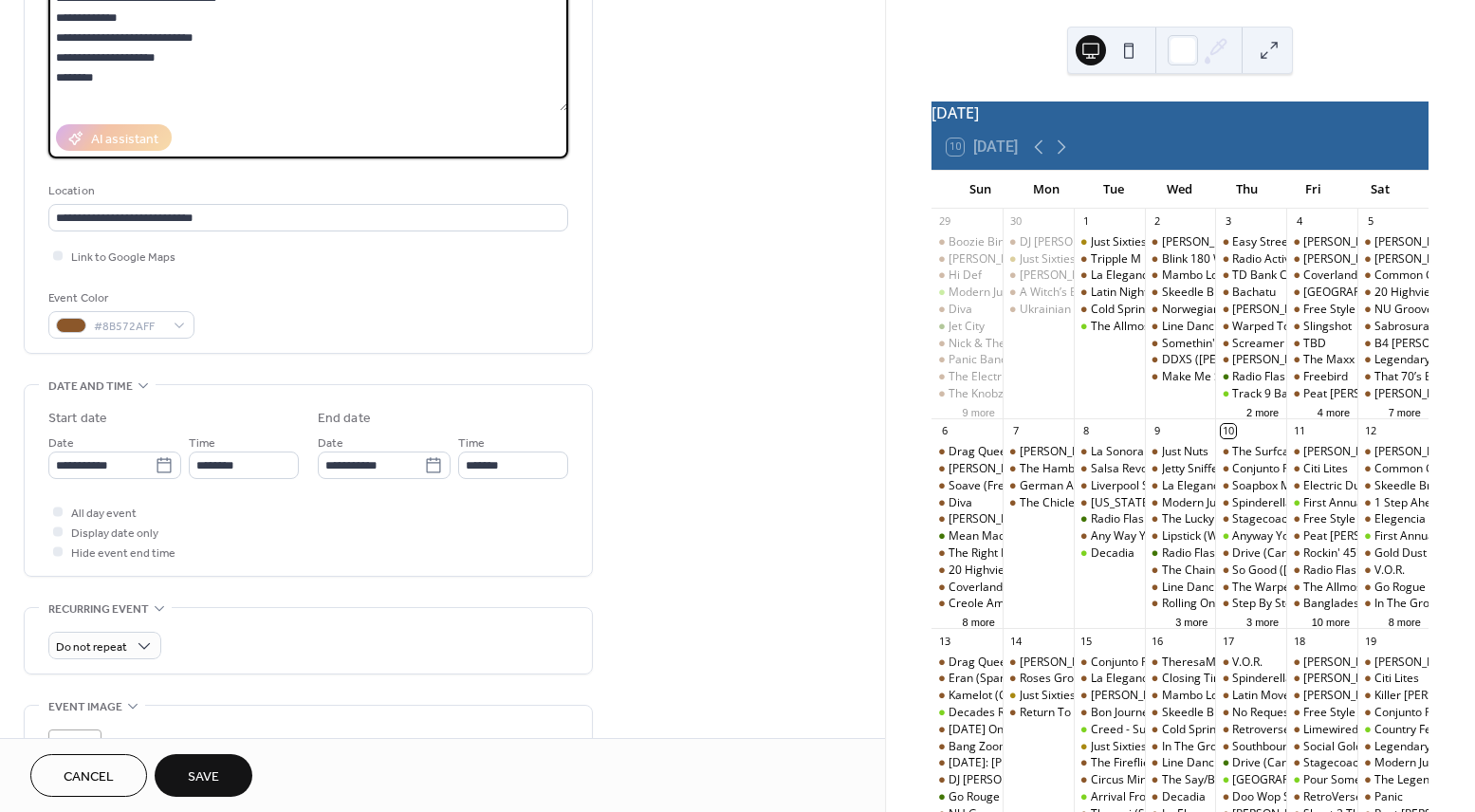 scroll, scrollTop: 231, scrollLeft: 0, axis: vertical 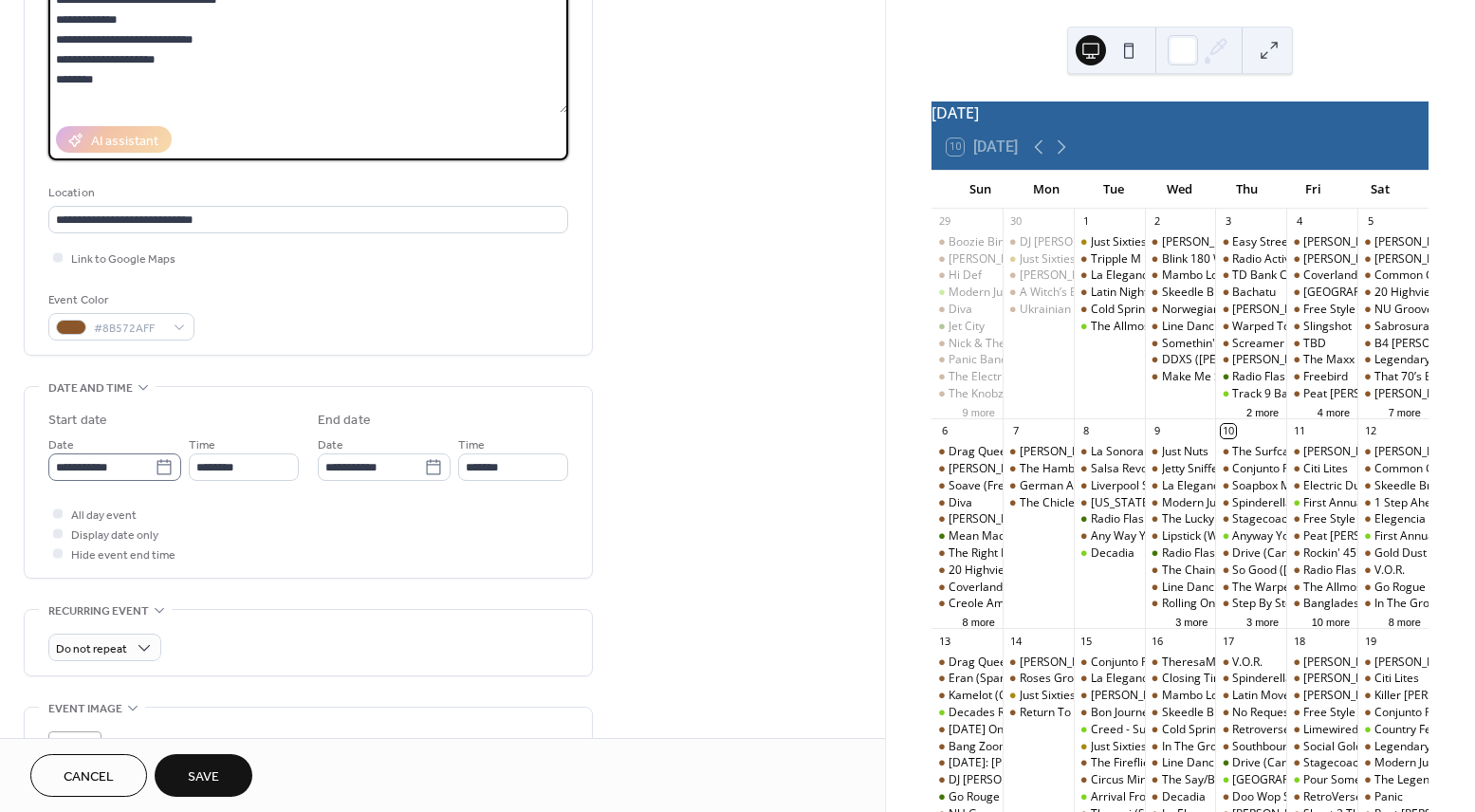 type on "**********" 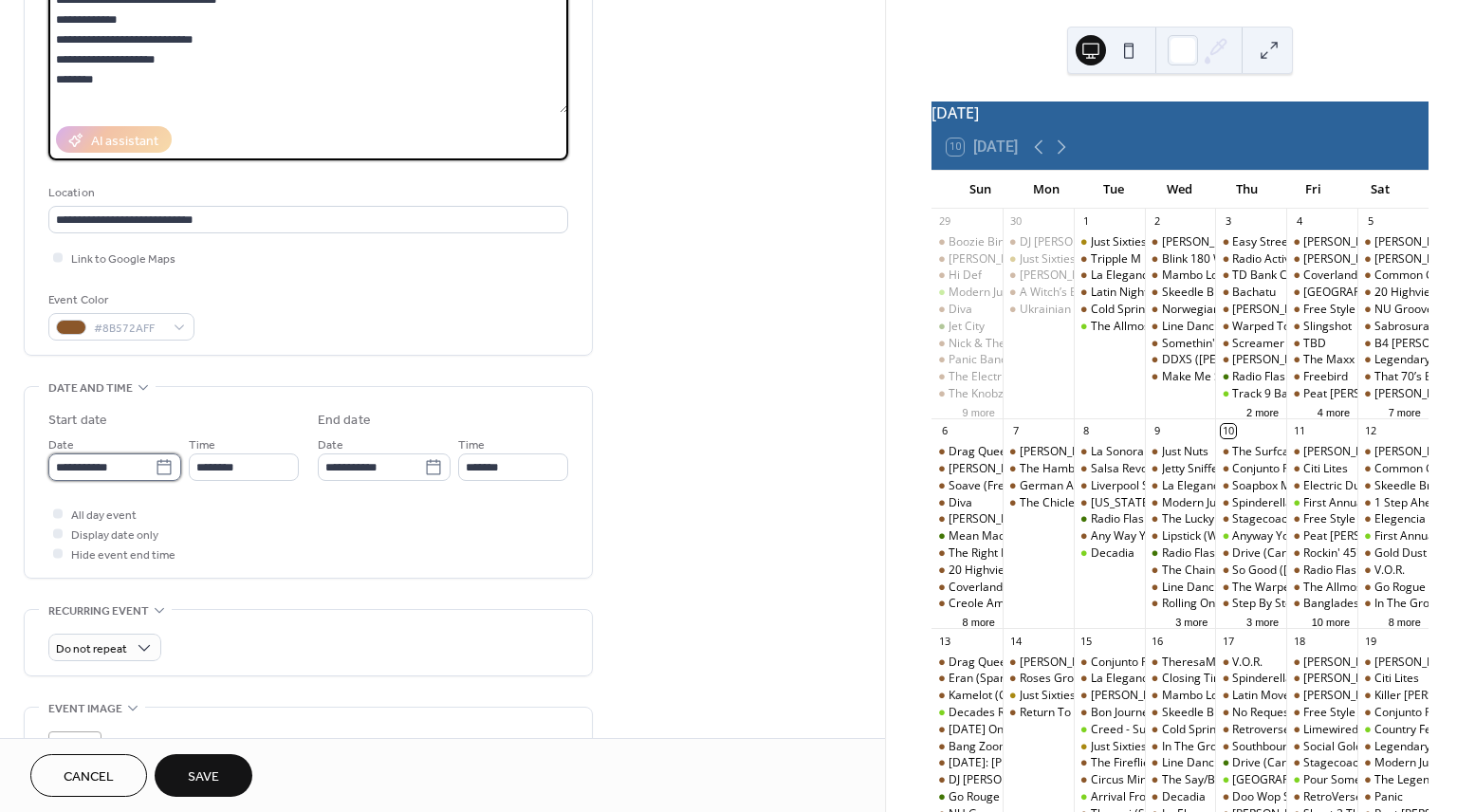 click on "**********" at bounding box center (101, 467) 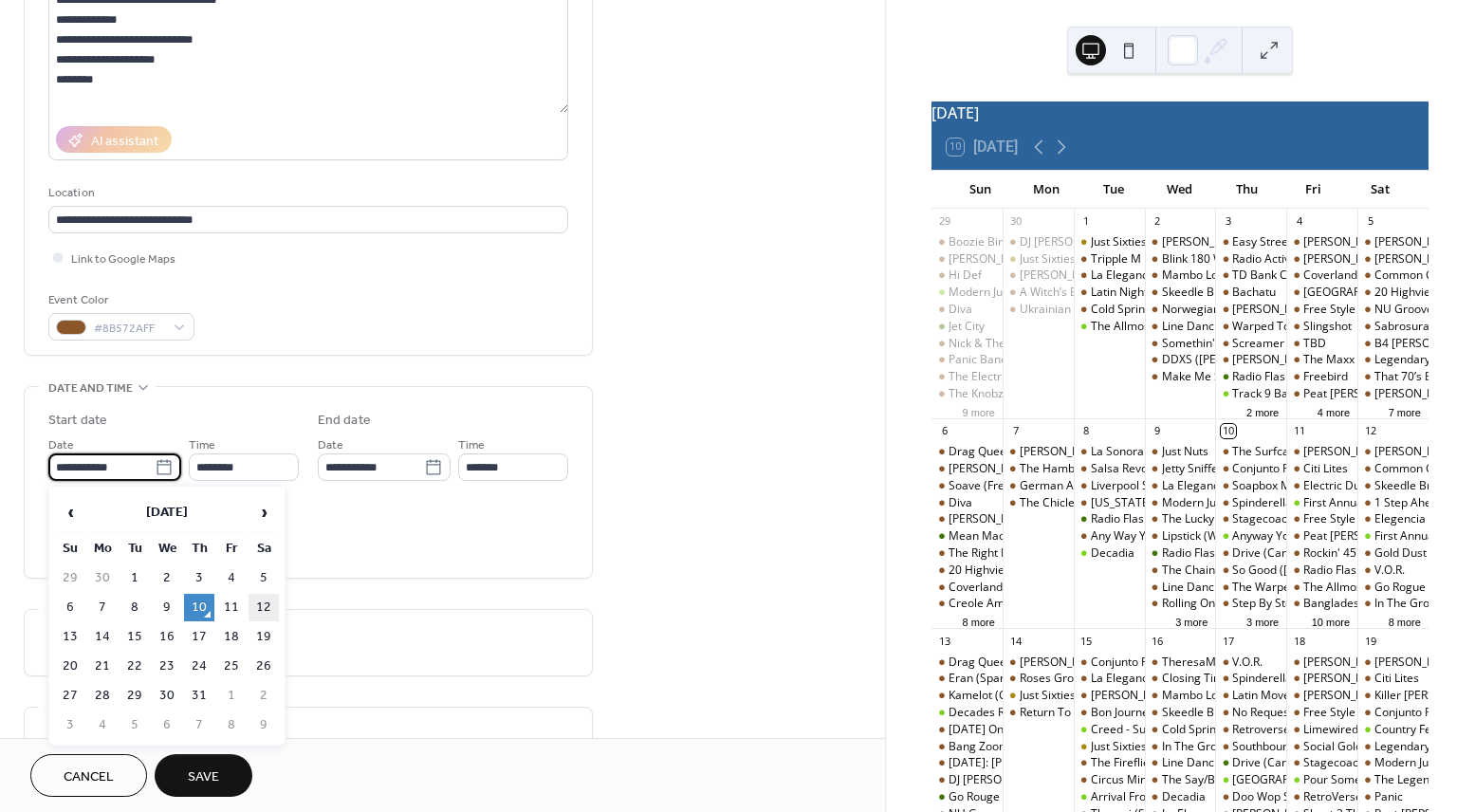 click on "12" at bounding box center (264, 607) 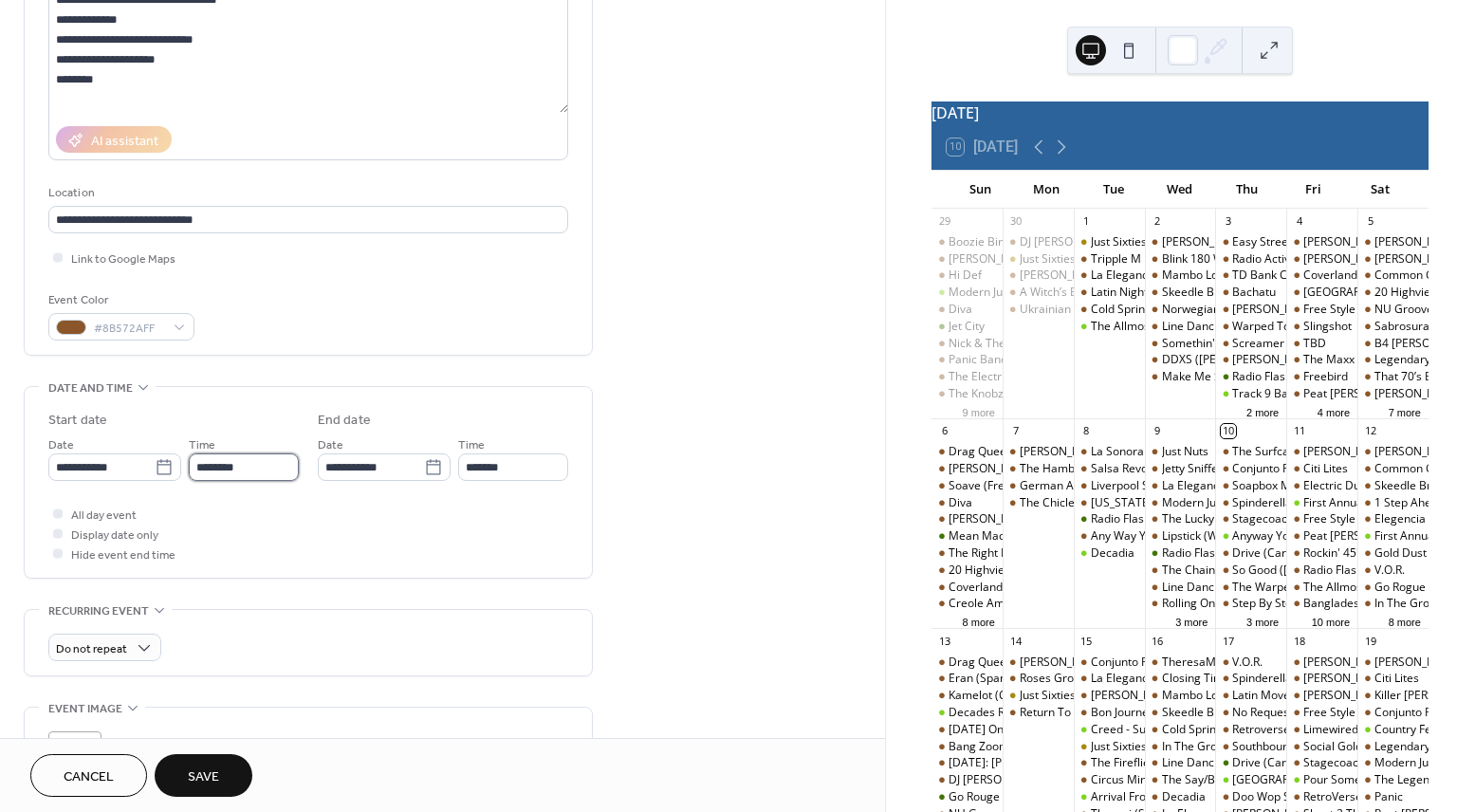 click on "********" at bounding box center (244, 467) 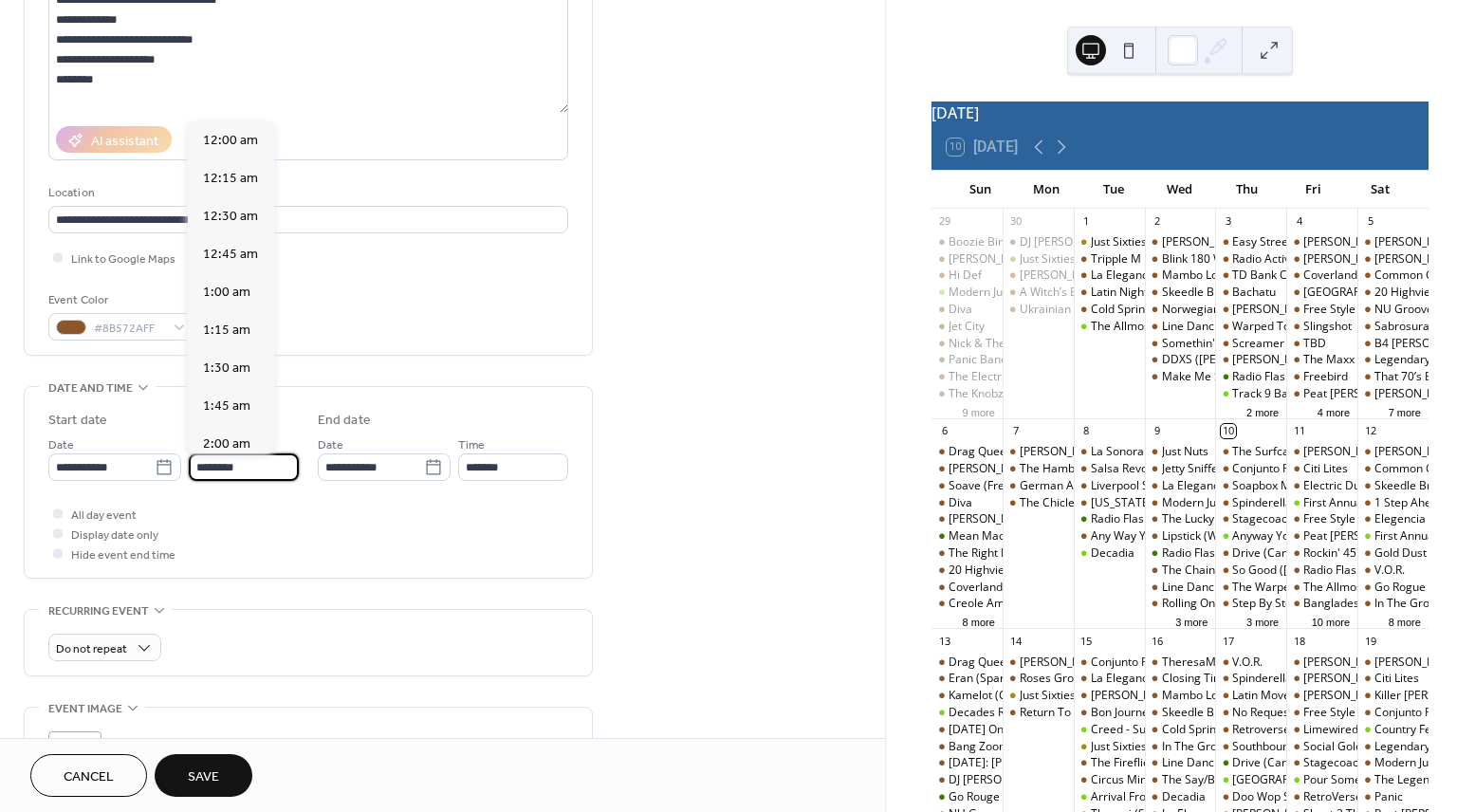 scroll, scrollTop: 1844, scrollLeft: 0, axis: vertical 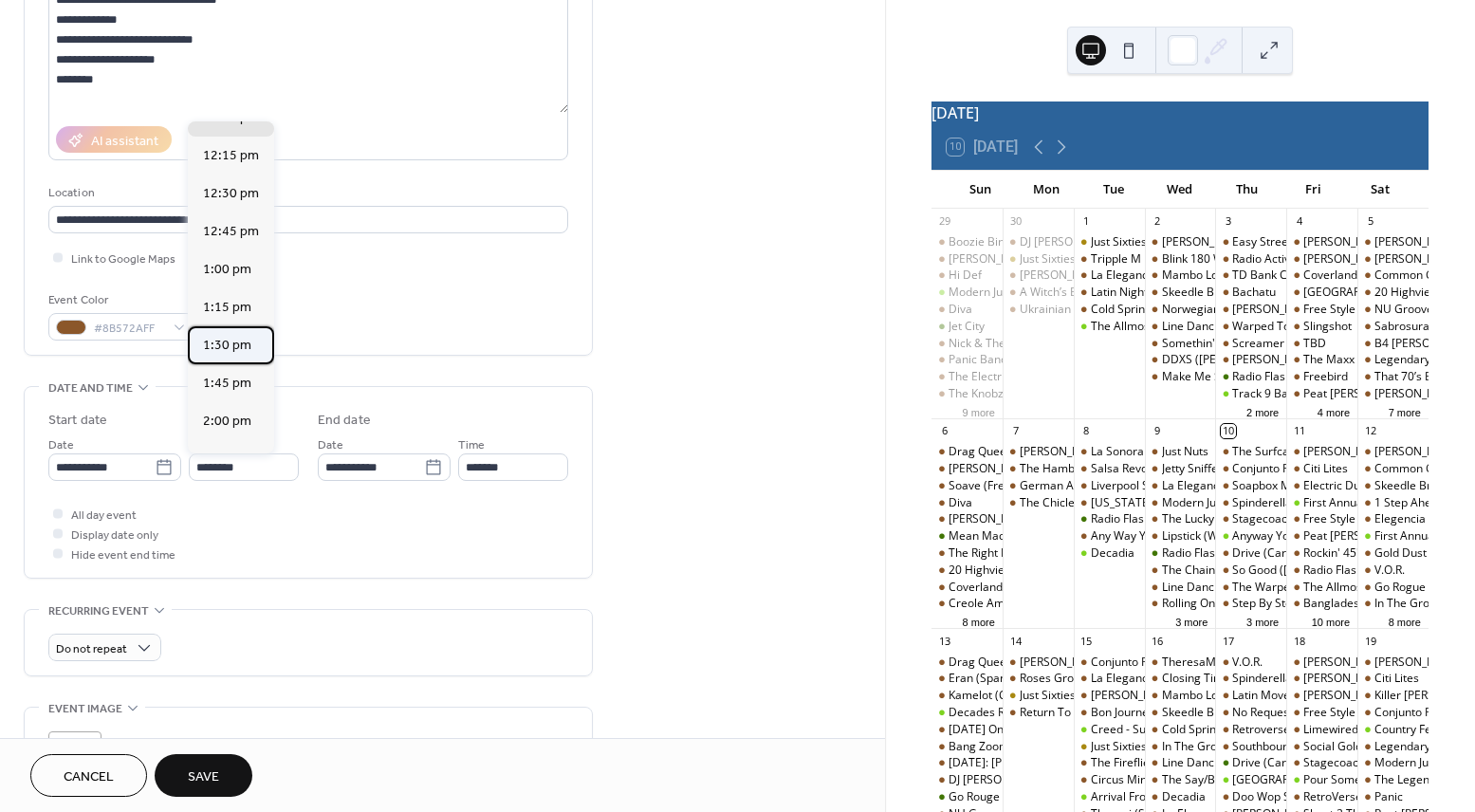 click on "1:30 pm" at bounding box center [227, 345] 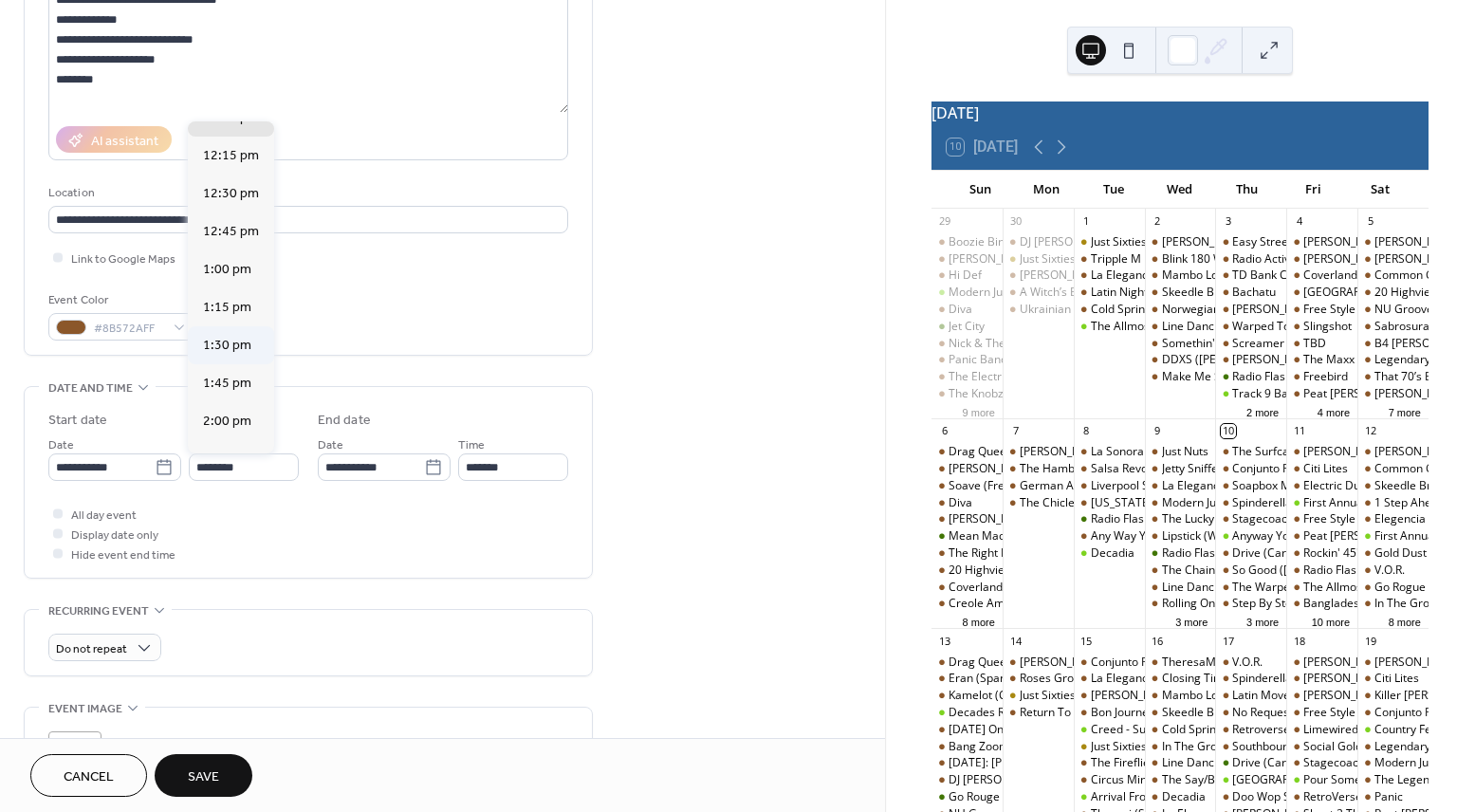 type on "*******" 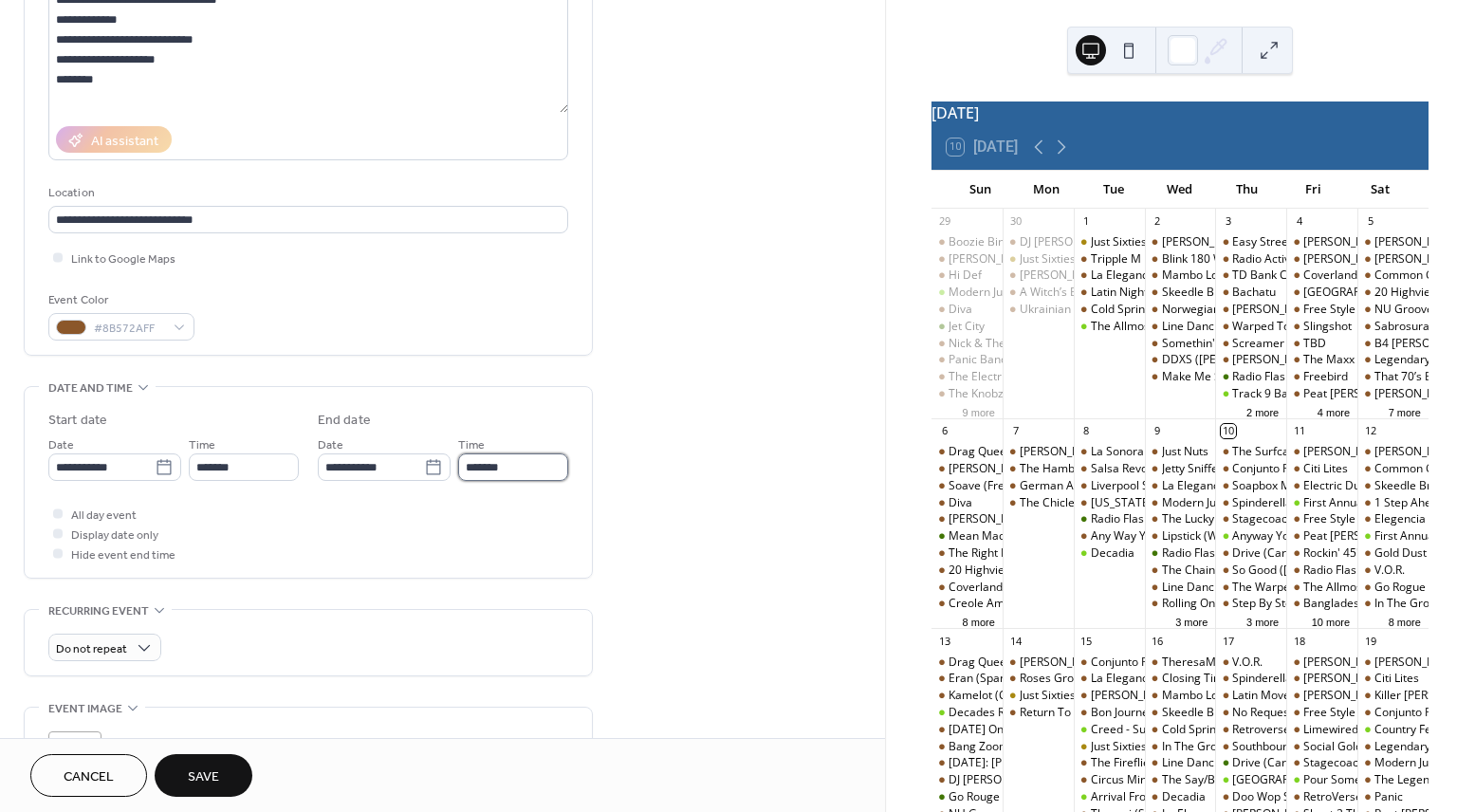 click on "*******" at bounding box center (513, 467) 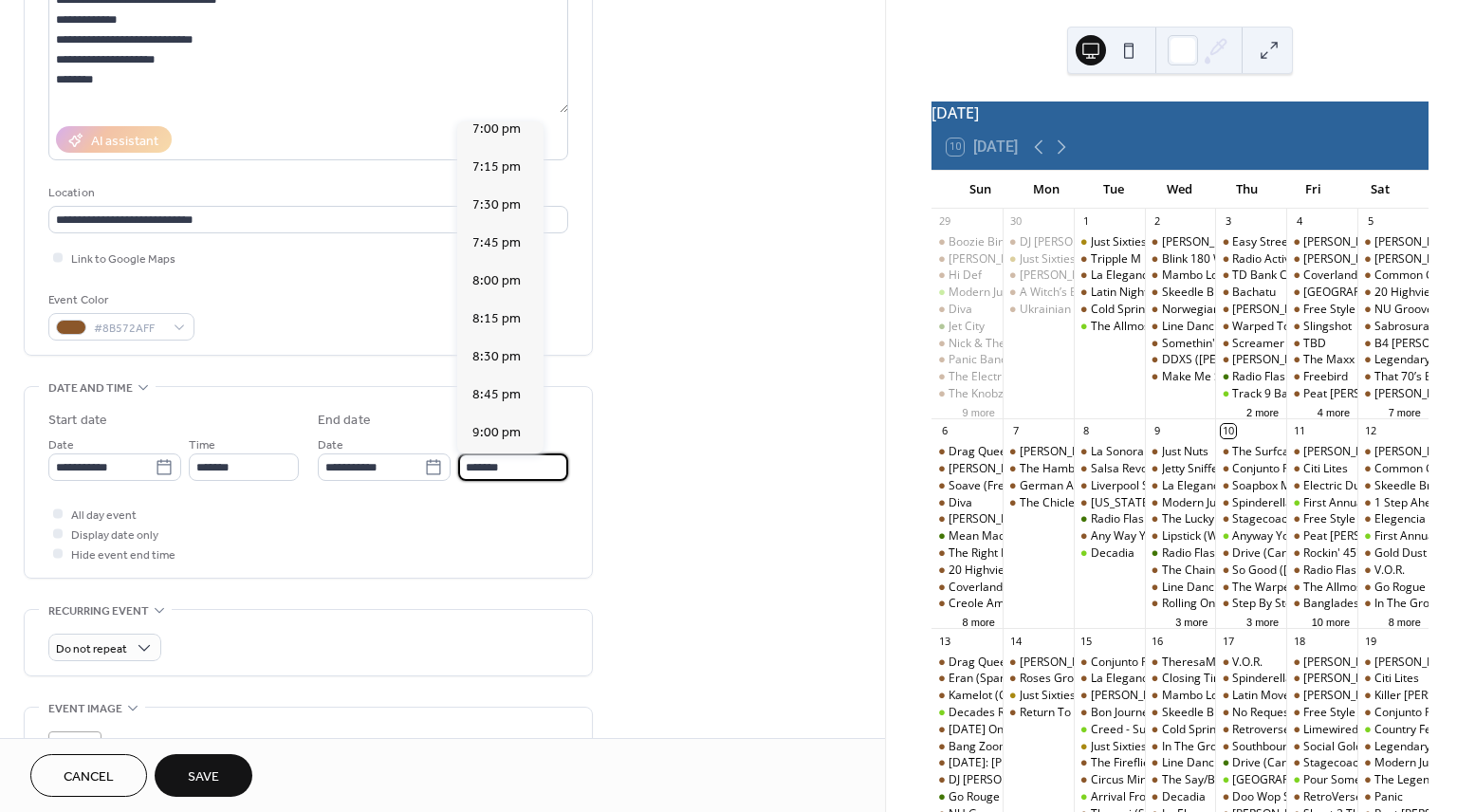 scroll, scrollTop: 816, scrollLeft: 0, axis: vertical 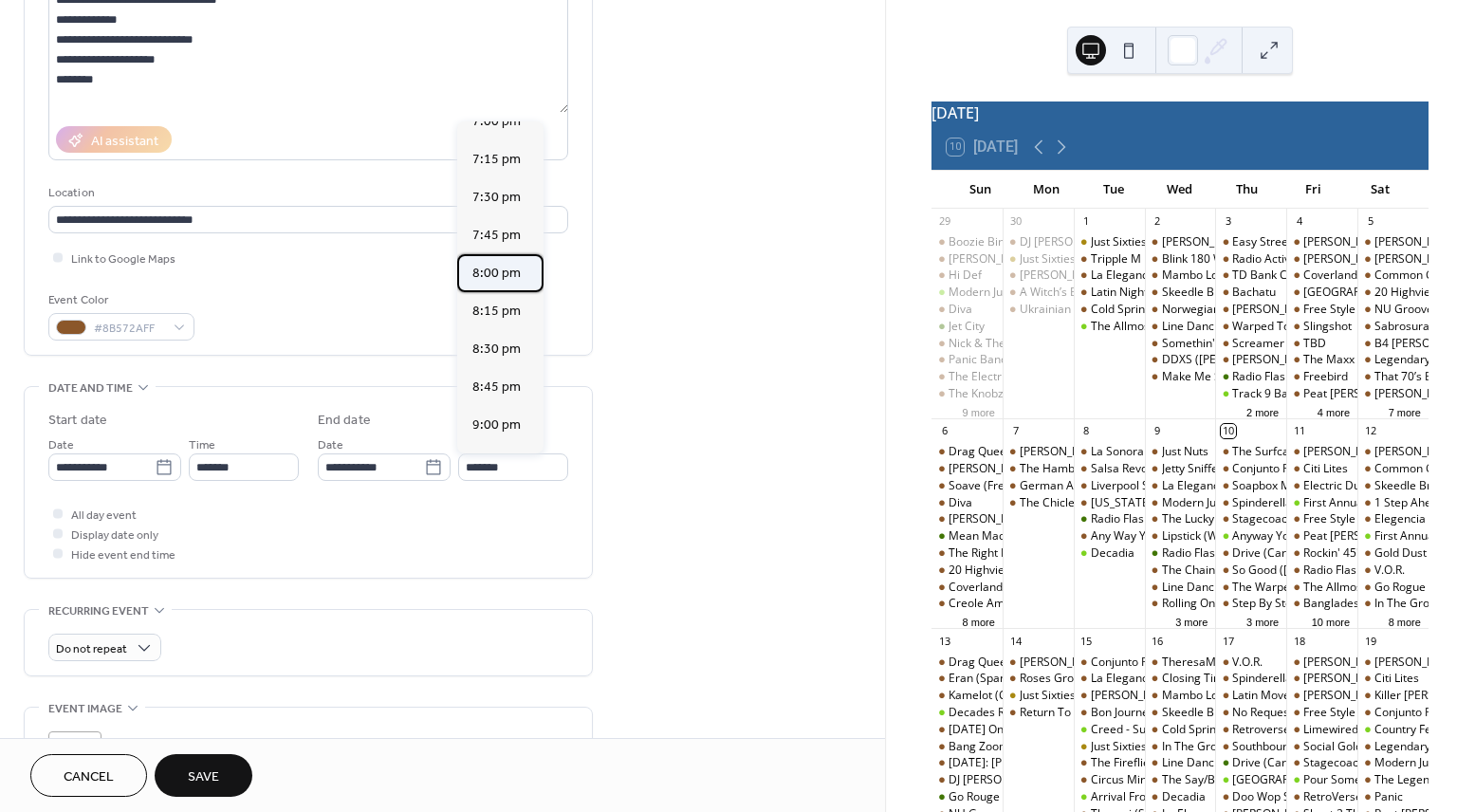 click on "8:00 pm" at bounding box center (496, 273) 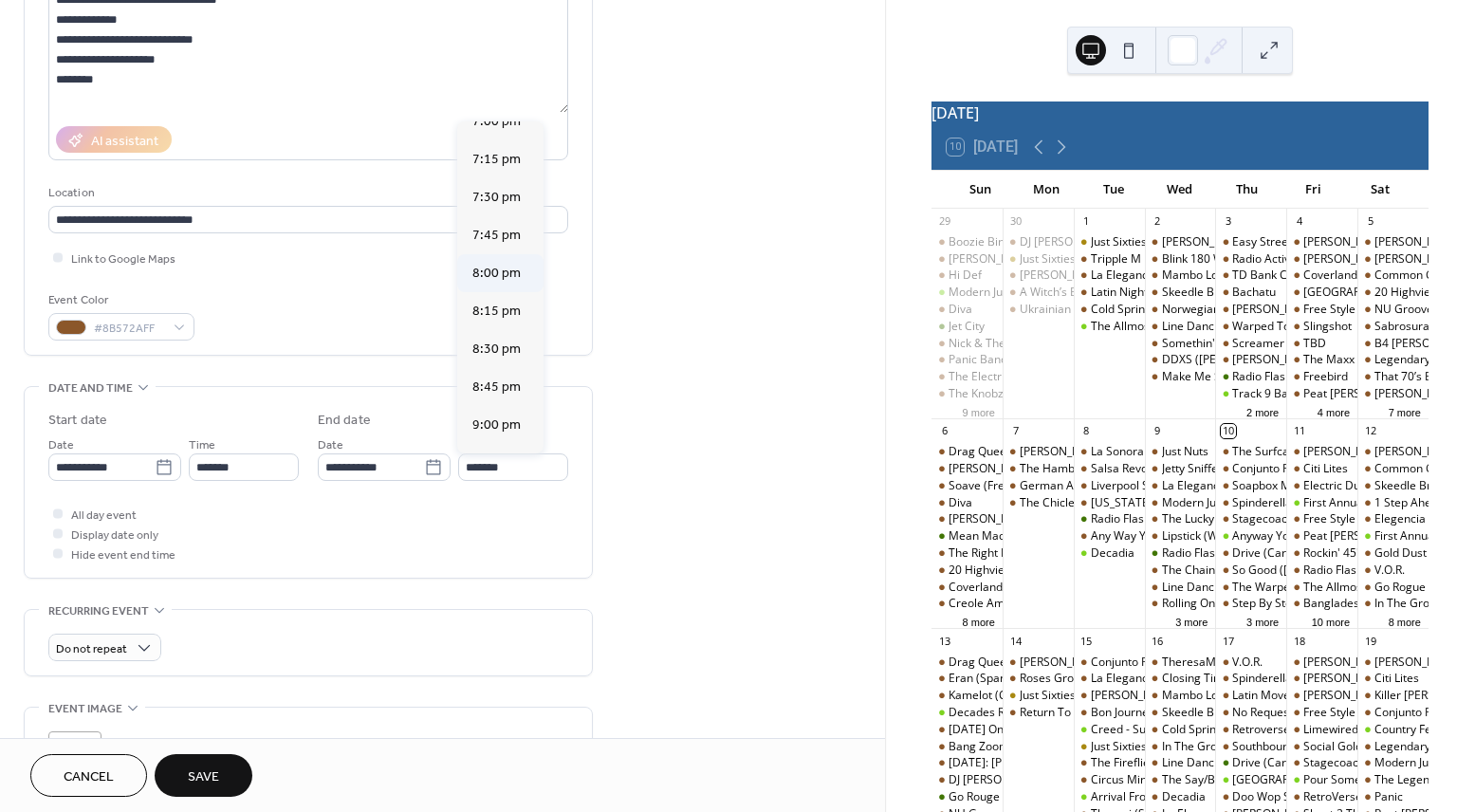 type on "*******" 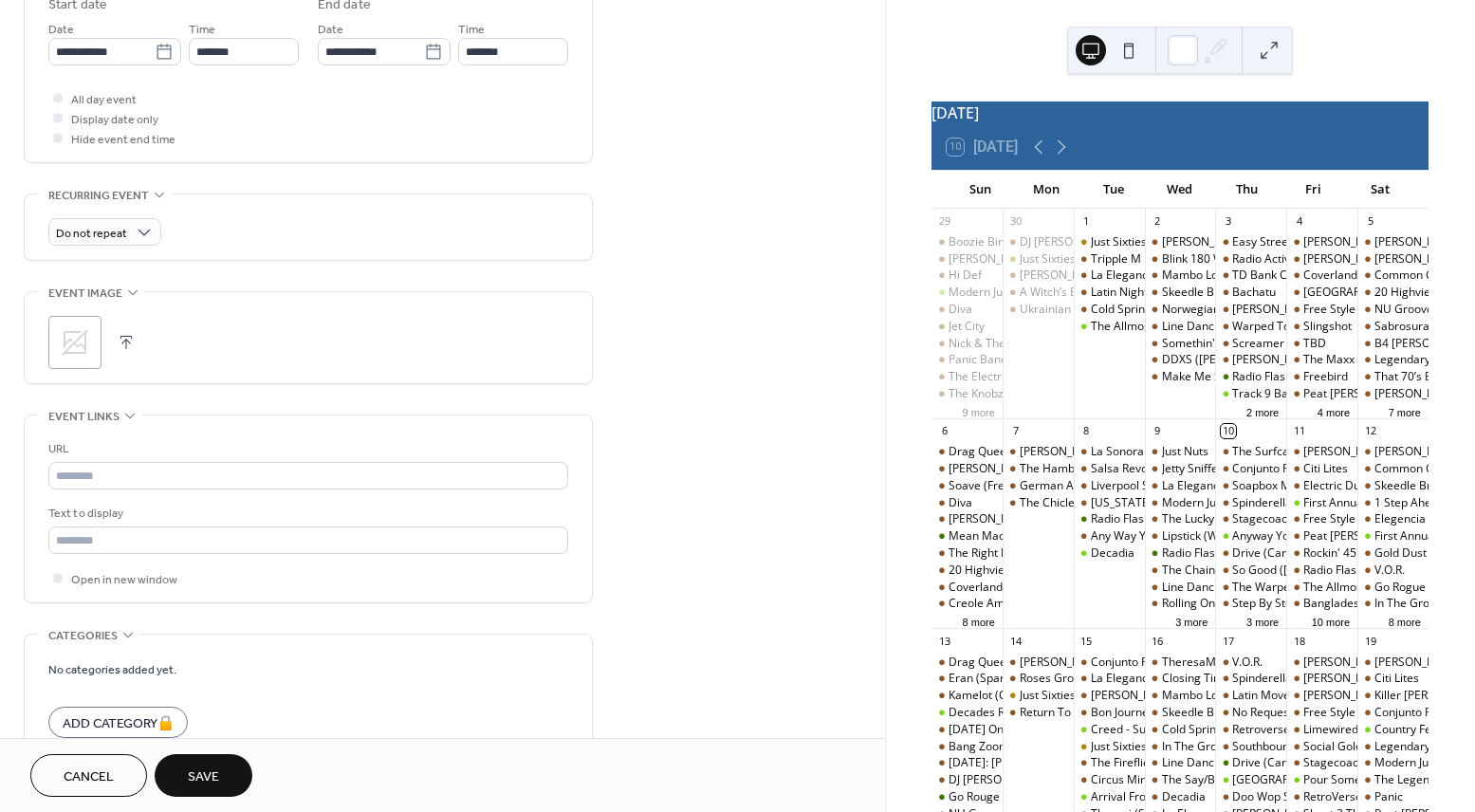 scroll, scrollTop: 670, scrollLeft: 0, axis: vertical 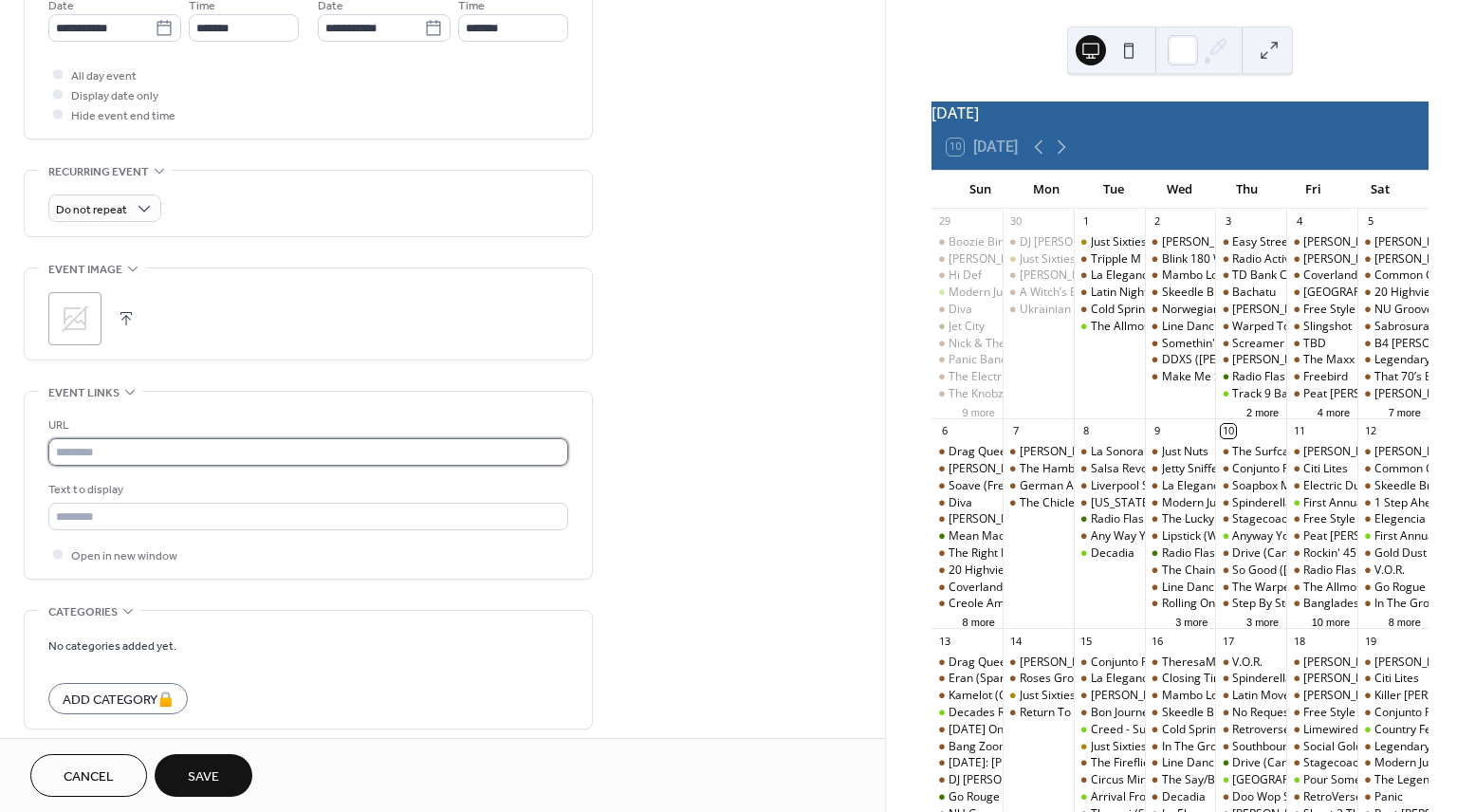 click at bounding box center (308, 452) 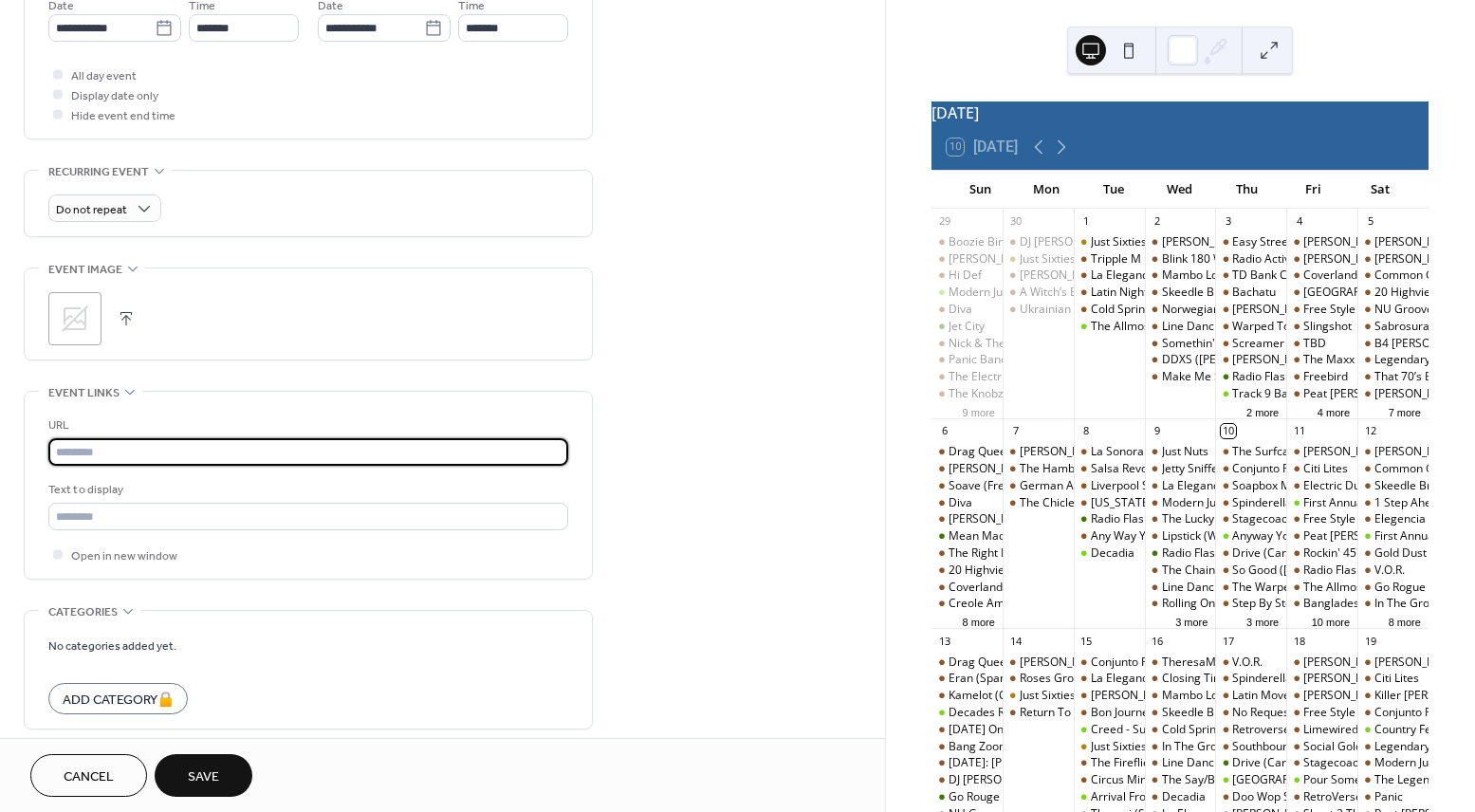 paste on "**********" 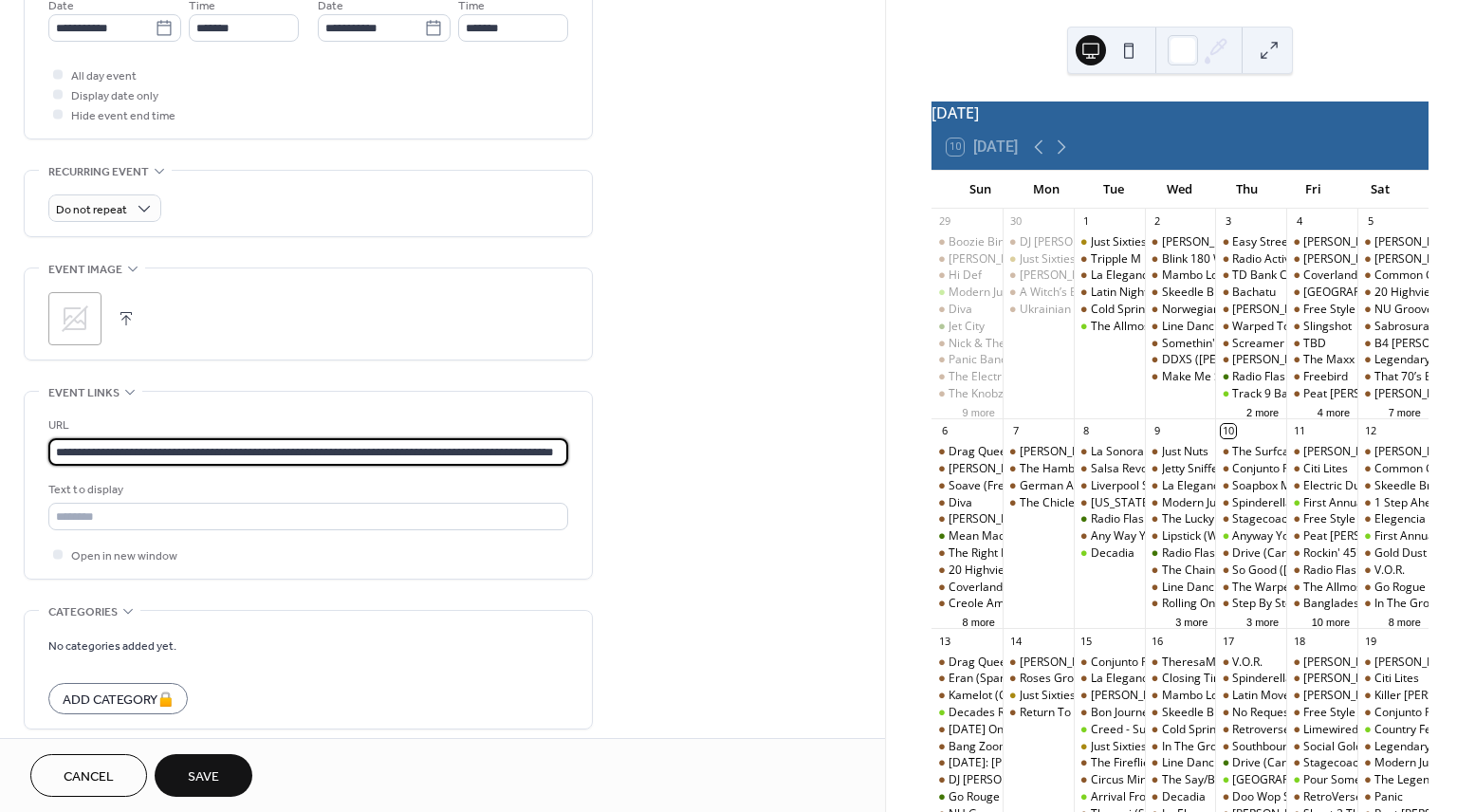scroll, scrollTop: 0, scrollLeft: 117, axis: horizontal 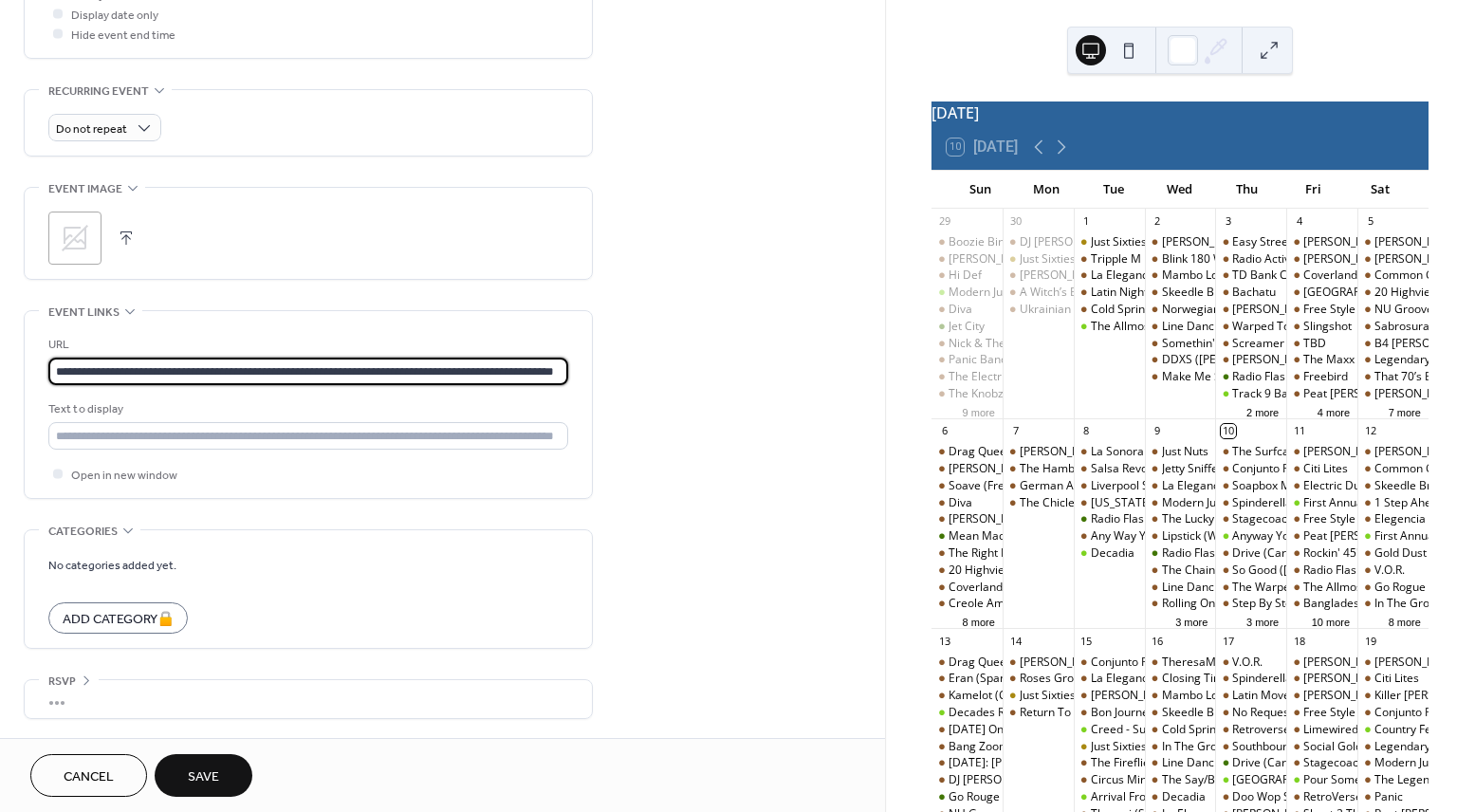 type on "**********" 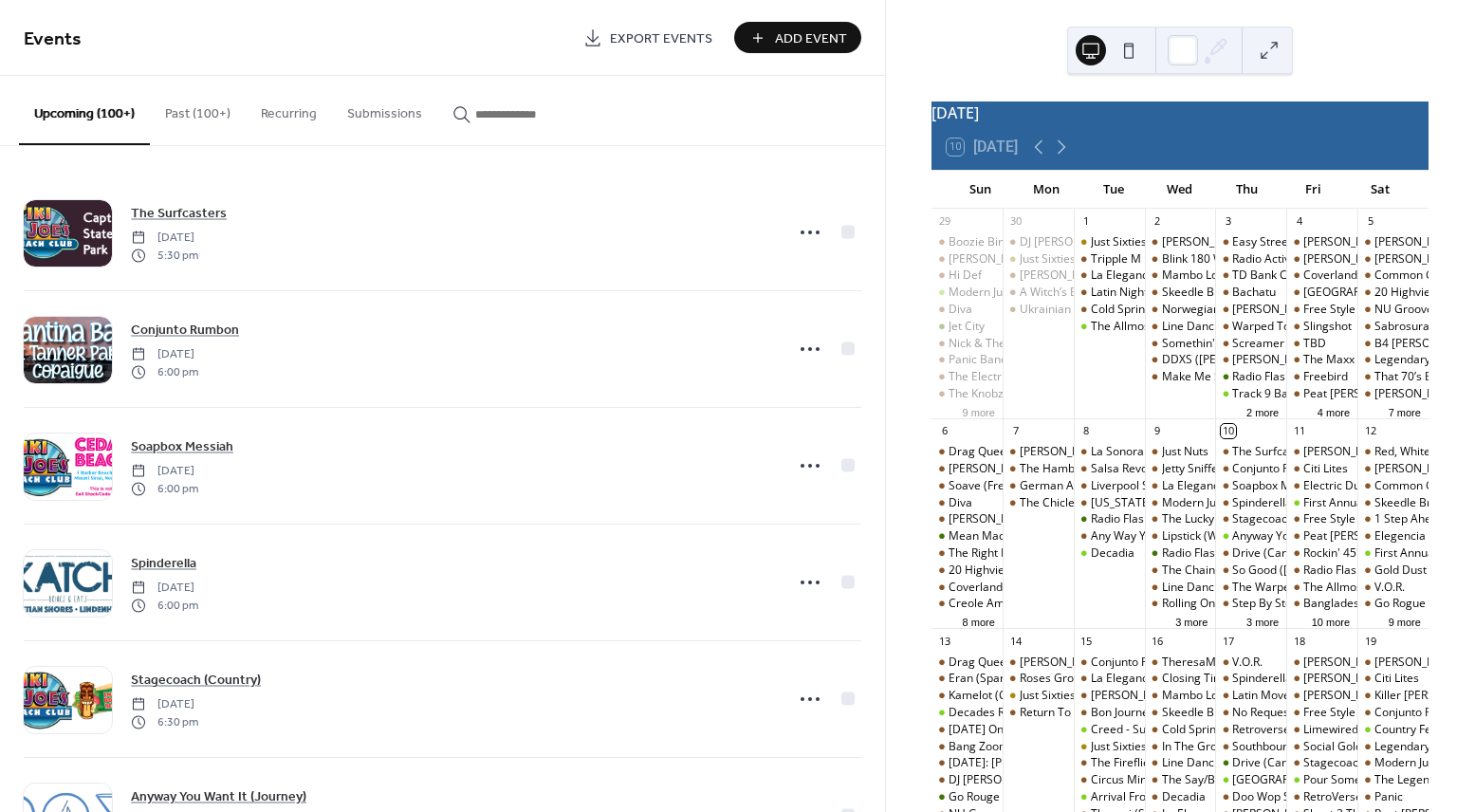 scroll, scrollTop: 0, scrollLeft: 0, axis: both 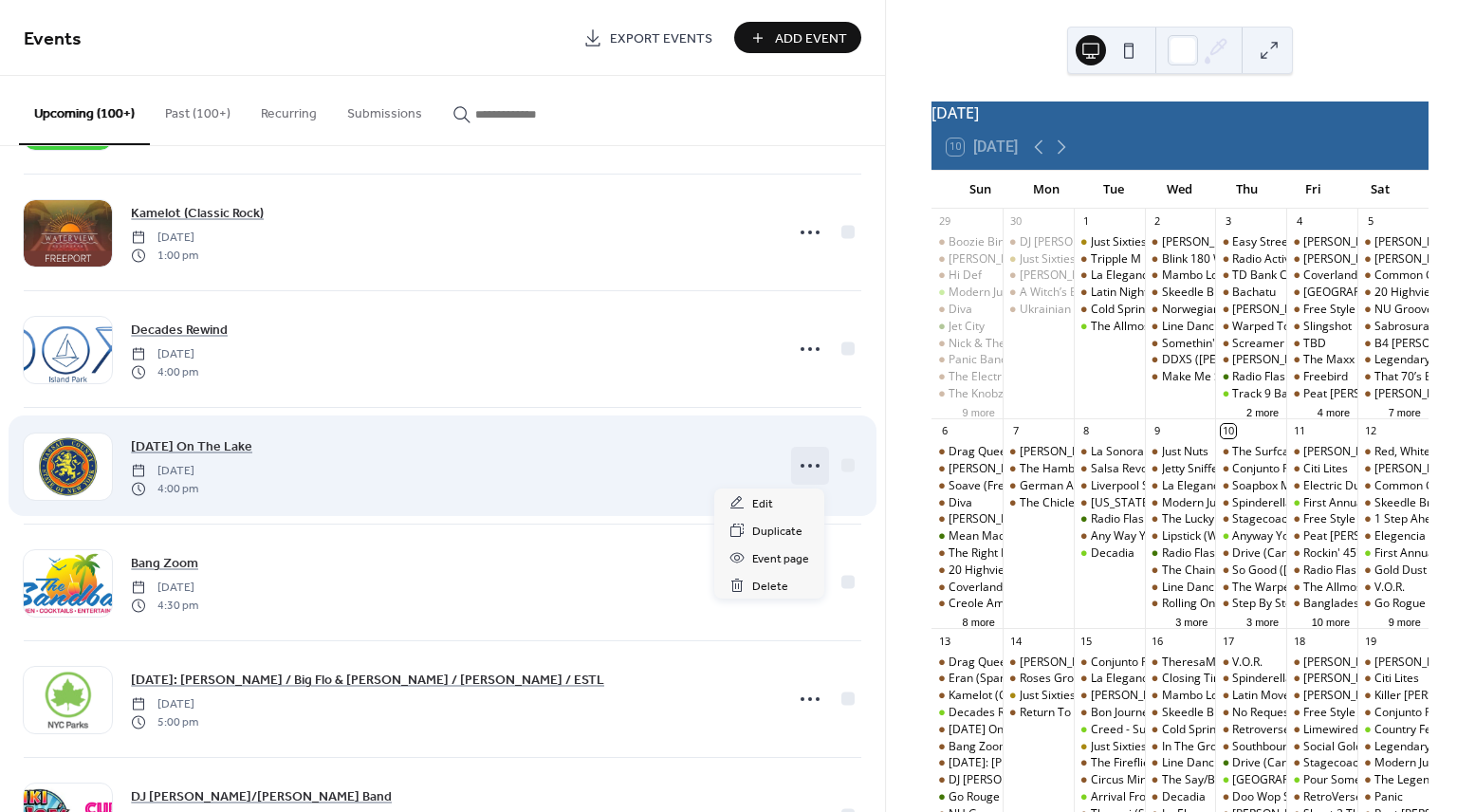 click 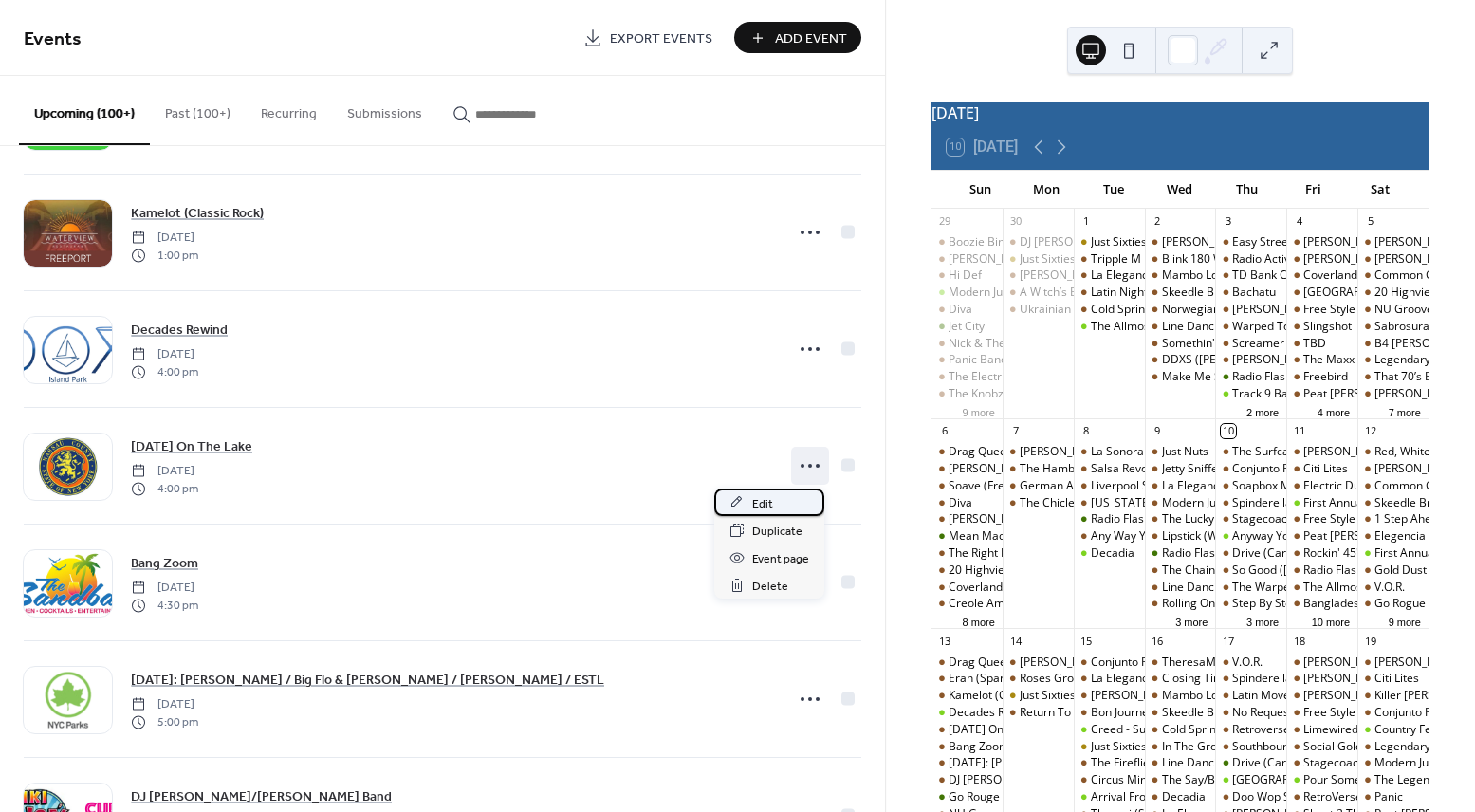 click on "Edit" at bounding box center [769, 502] 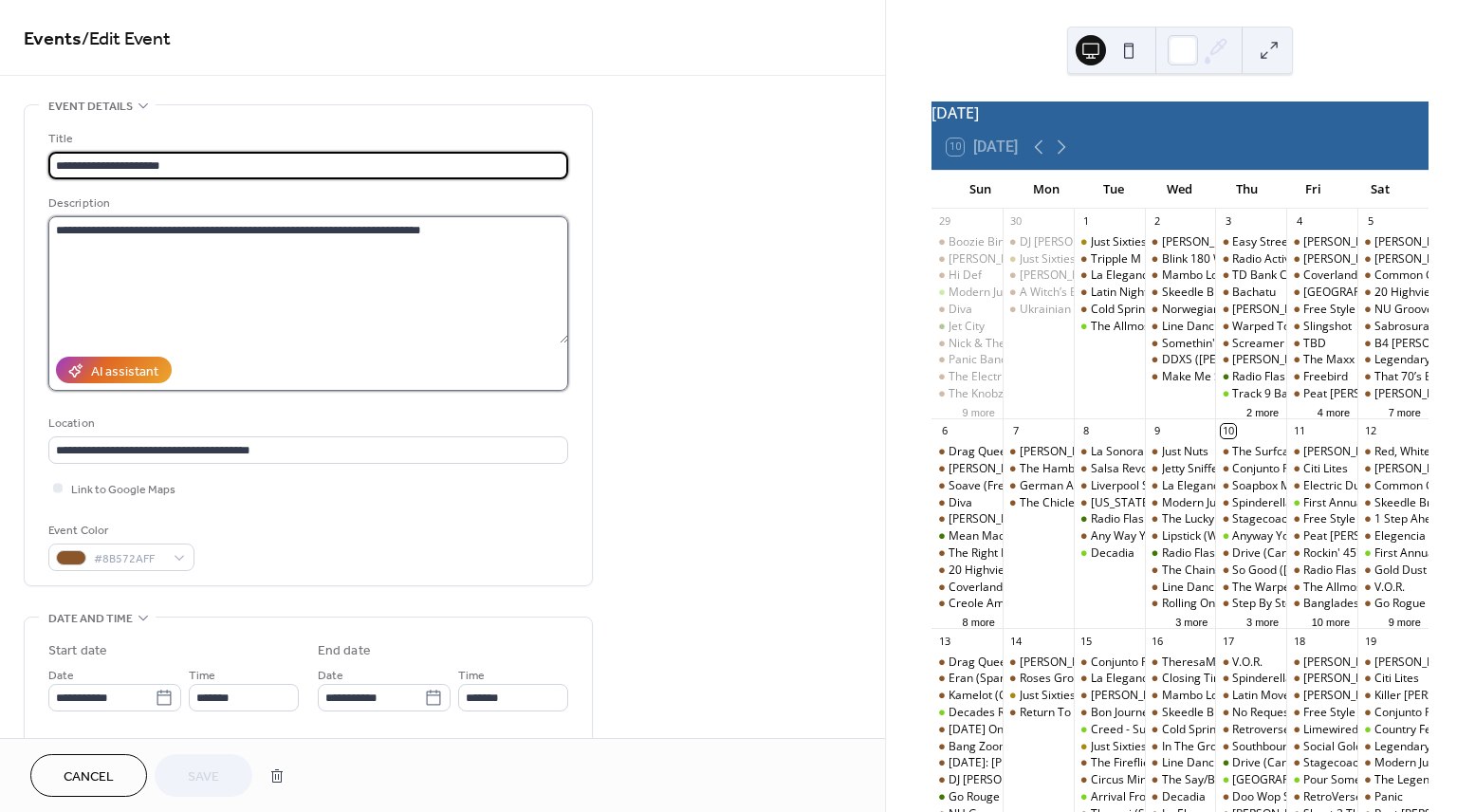 click on "**********" at bounding box center (308, 280) 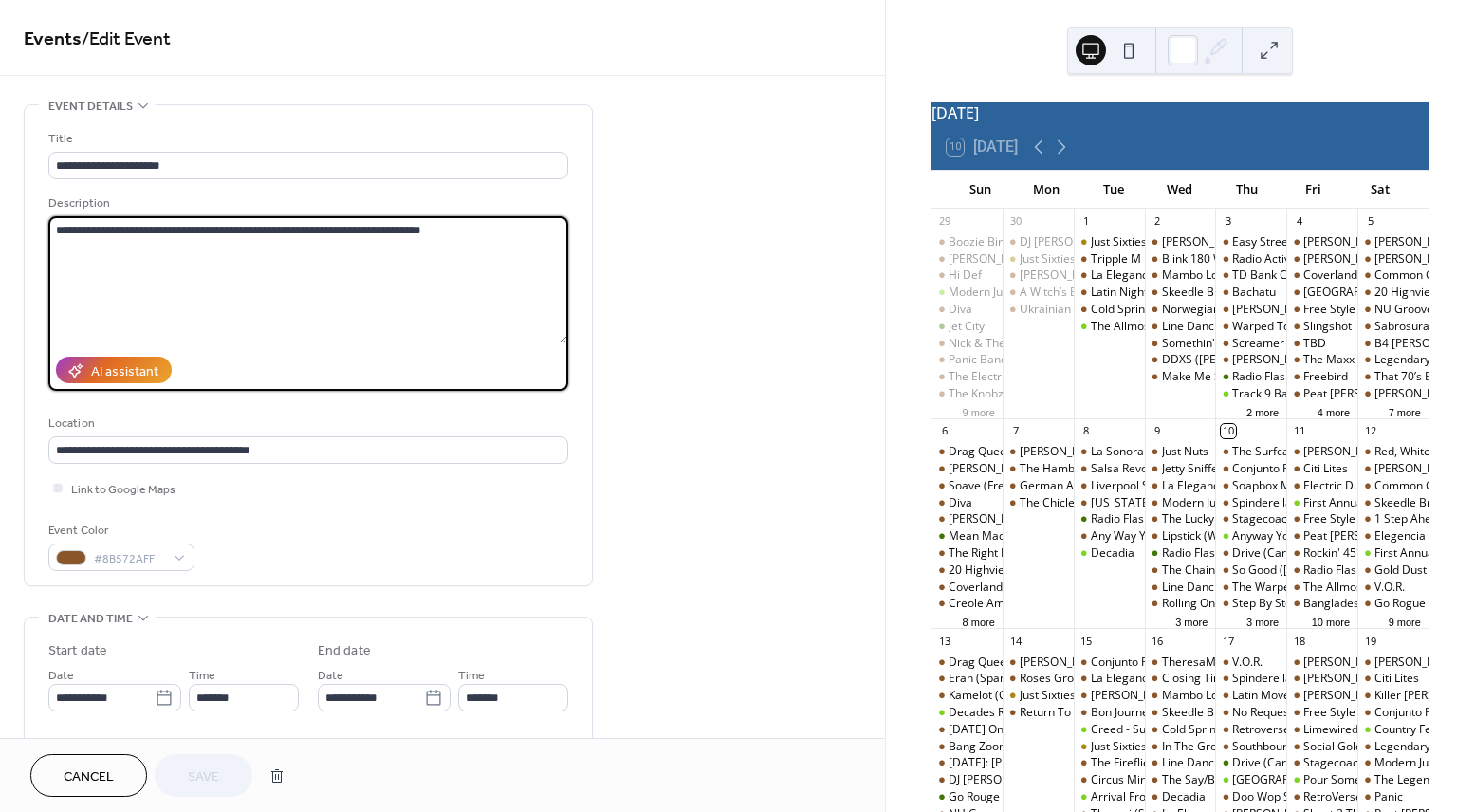 click on "**********" at bounding box center (308, 280) 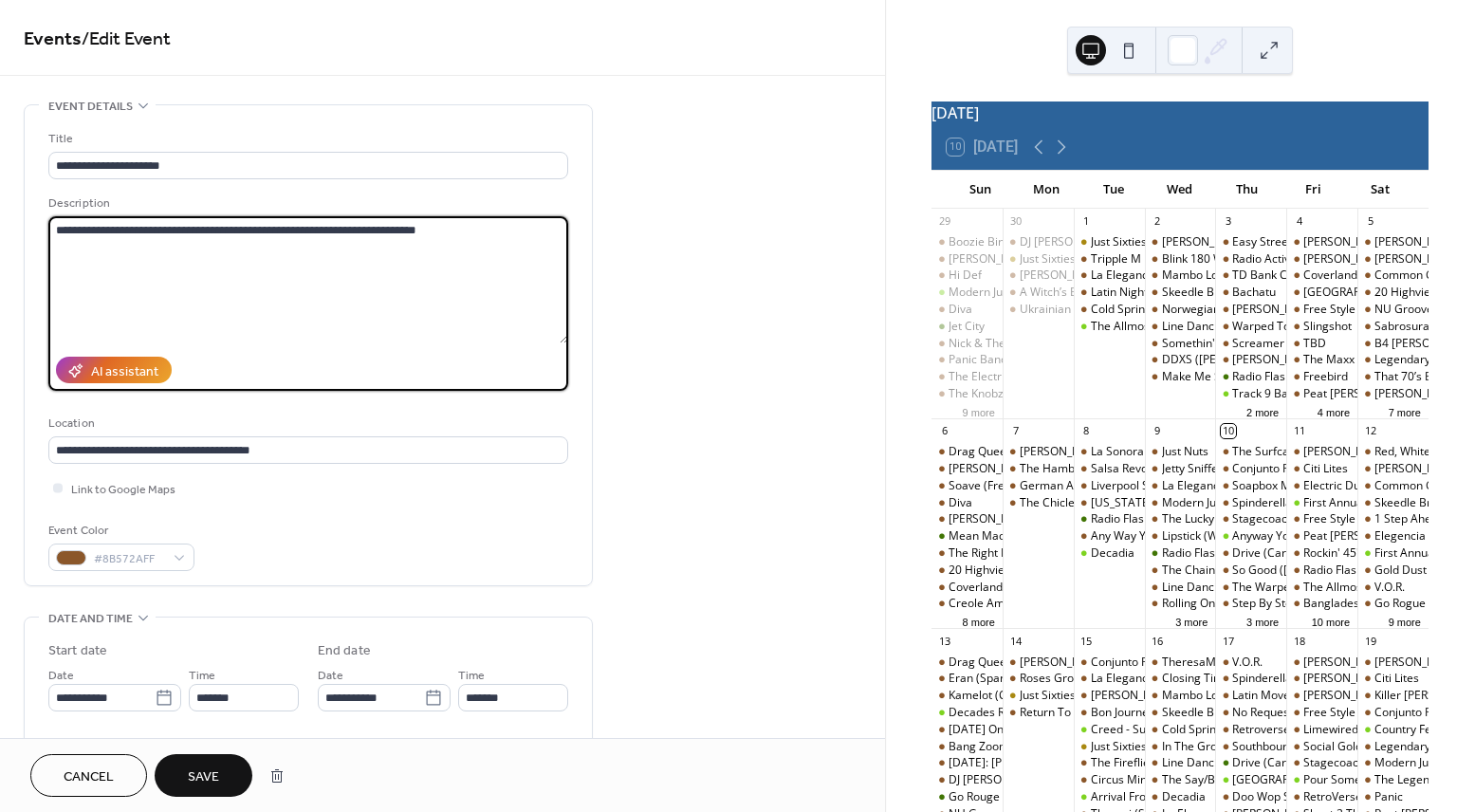 type on "**********" 